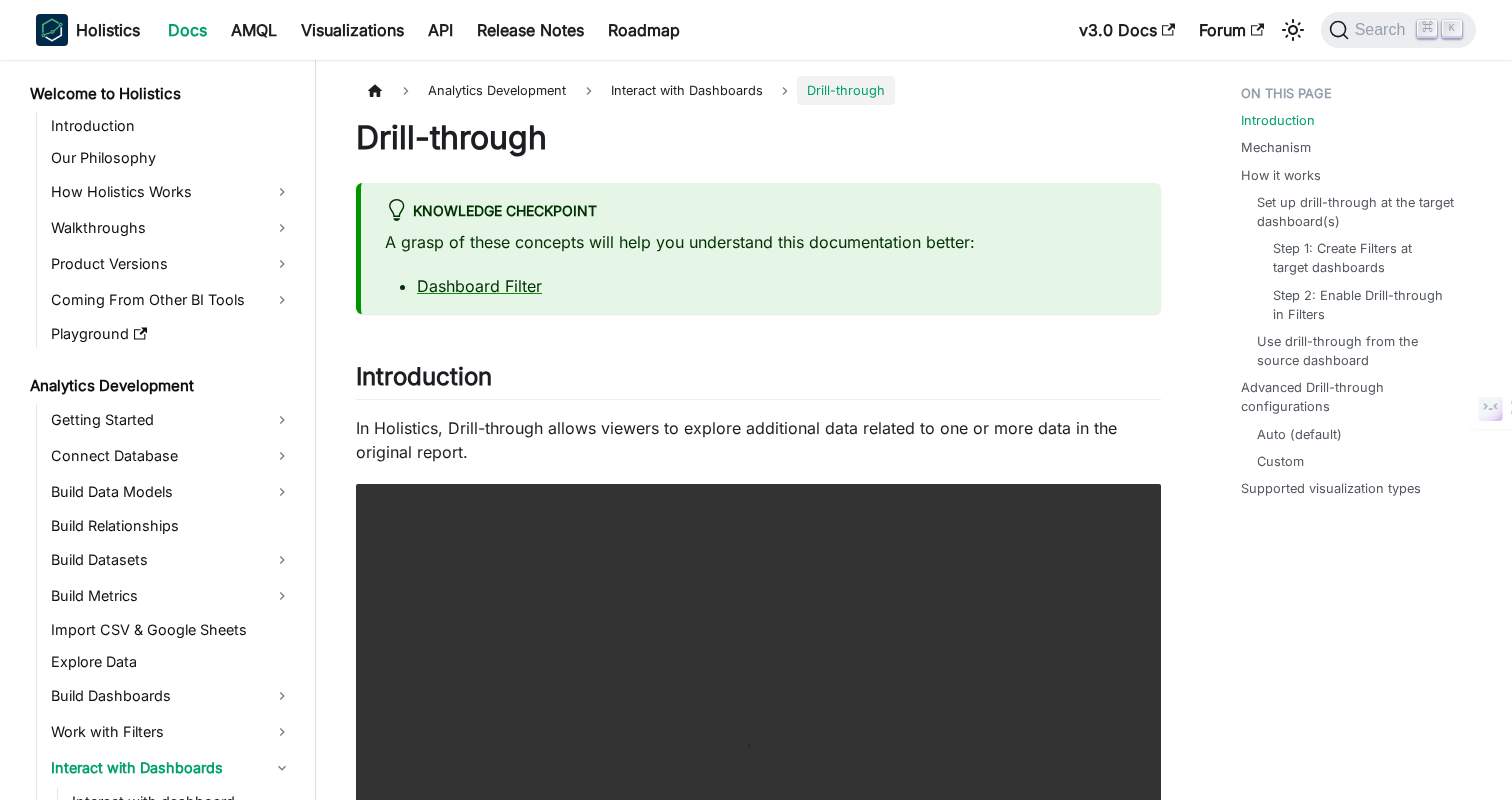 scroll, scrollTop: 614, scrollLeft: 0, axis: vertical 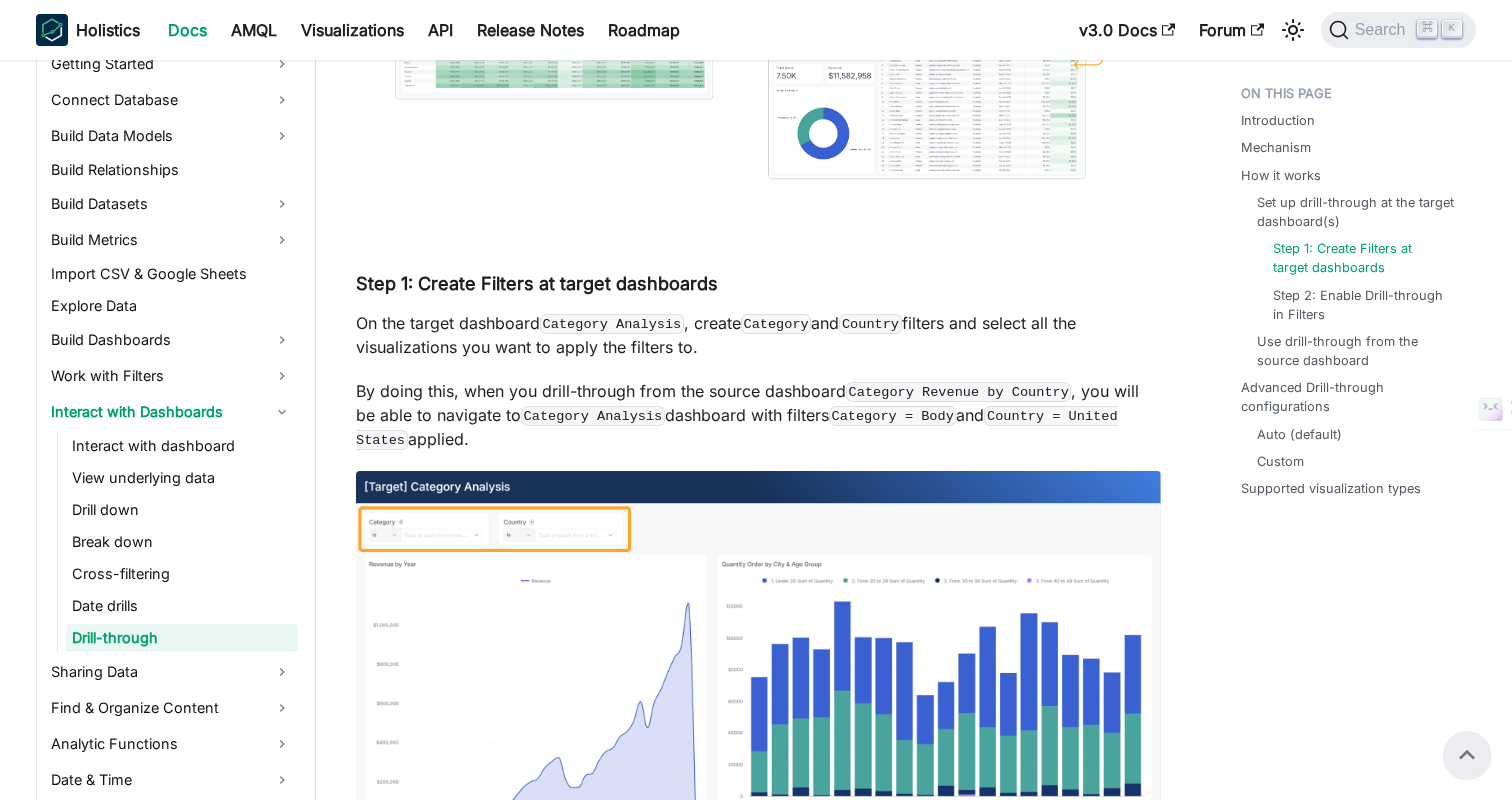click on "Drill-through Knowledge Checkpoint A grasp of these concepts will help you understand this documentation better:
Dashboard Filter
Introduction ​
In Holistics, Drill-through allows viewers to explore additional data related to one or more data in the original report.
Your browser does not support embedding video, but you can  download it . Expand
For example, when looking at the total revenue of the Body Category in the [STATE], we want to see which cities are contributing to the revenue. We also want to know the customer demographics responsible for this revenue. With drill-through, viewers can easily click through and explore this detailed data.
Mechanism ​
In Holistics, drill-through is the process of linking many  source dashboard [S]  to one  target dashboard [T]  that contains information relevant to all the sources.
Source dashboard : the dashboard that contains the generic data that we want to explore further. In our example, the  Category analysis
Target dashboard
," at bounding box center [758, 888] 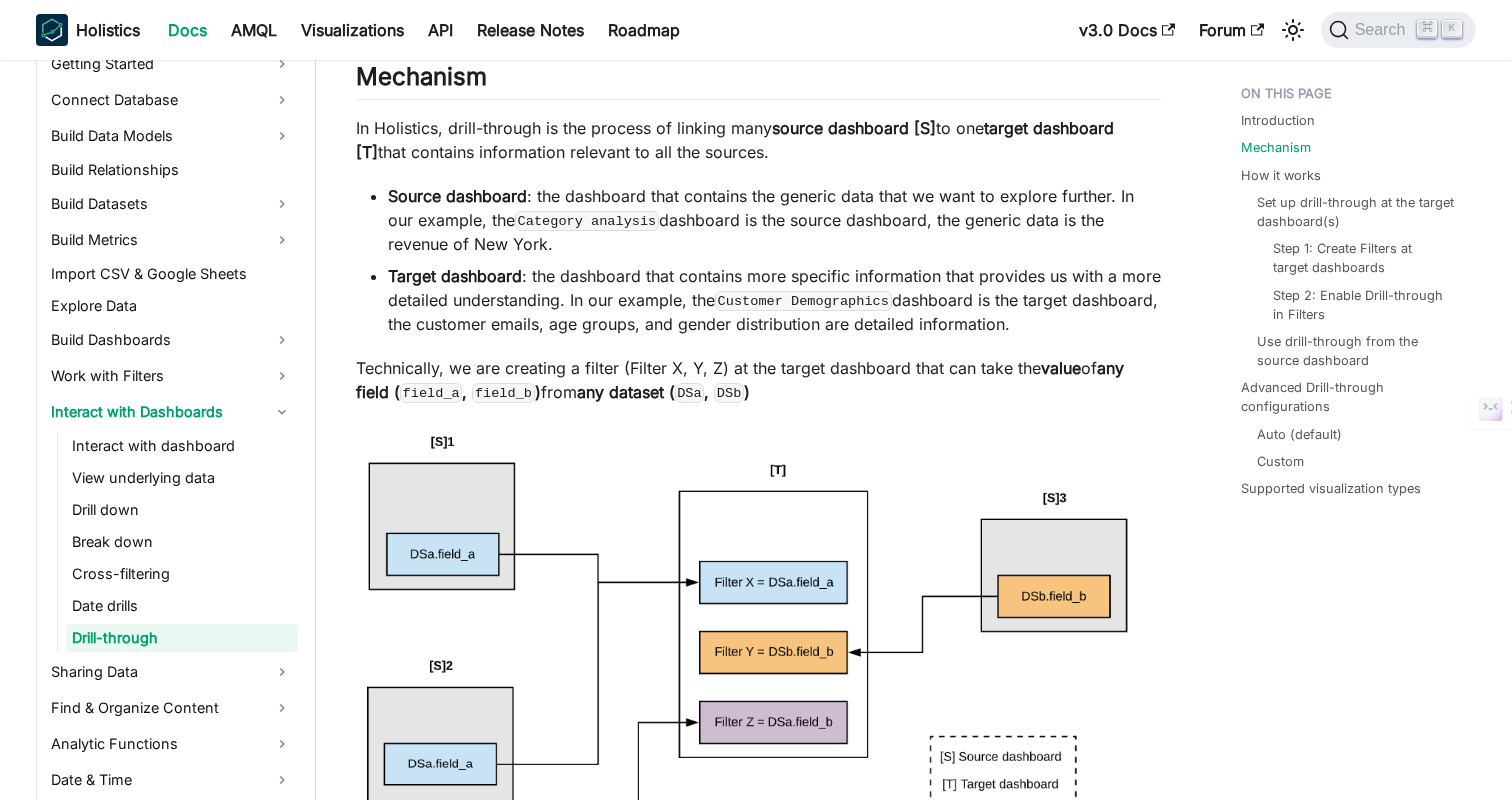 scroll, scrollTop: 1095, scrollLeft: 0, axis: vertical 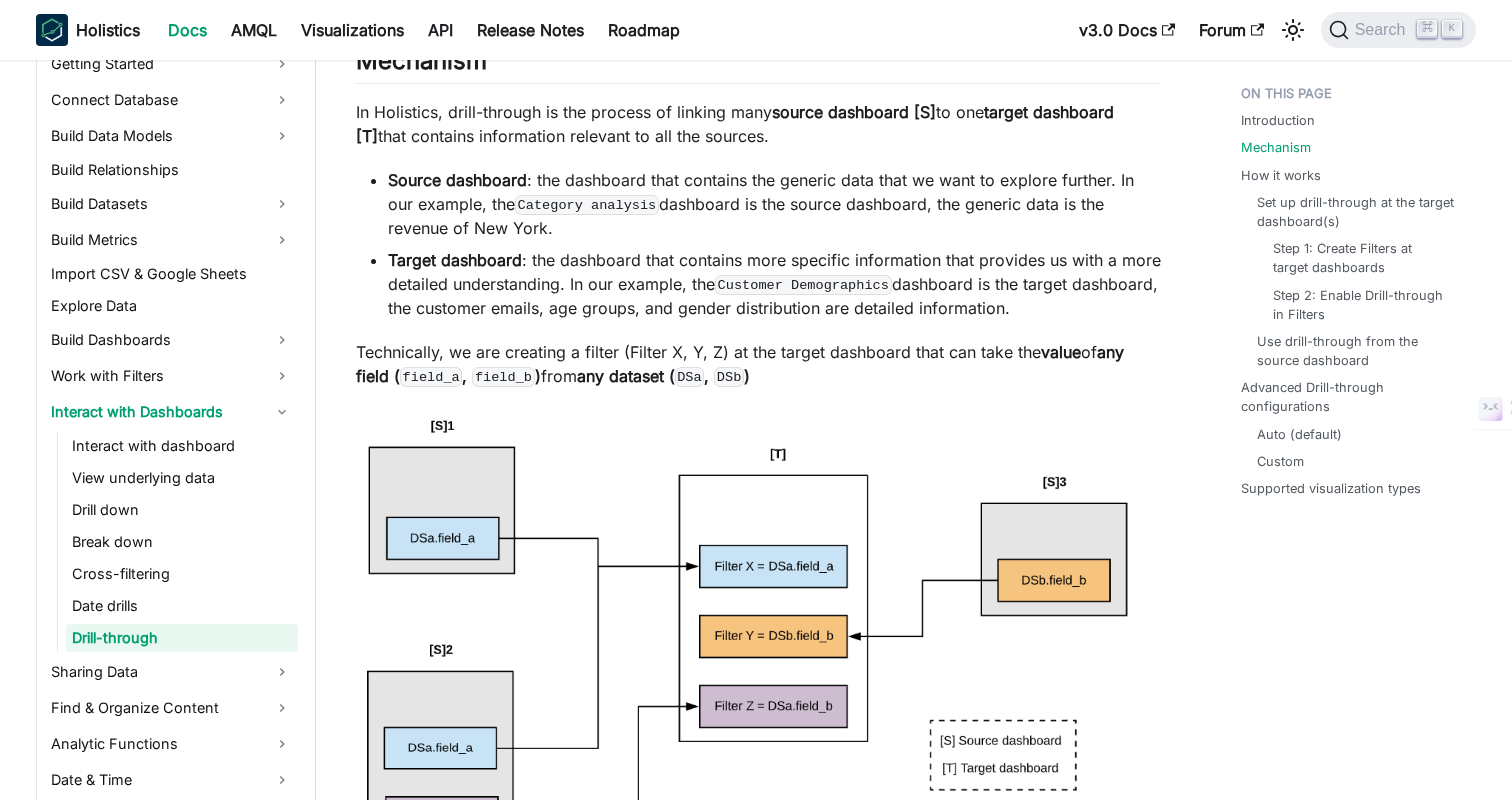 click on "Source dashboard : the dashboard that contains the generic data that we want to explore further. In our example, the  Category analysis  dashboard is the source dashboard, the generic data is the revenue of New York." at bounding box center (774, 204) 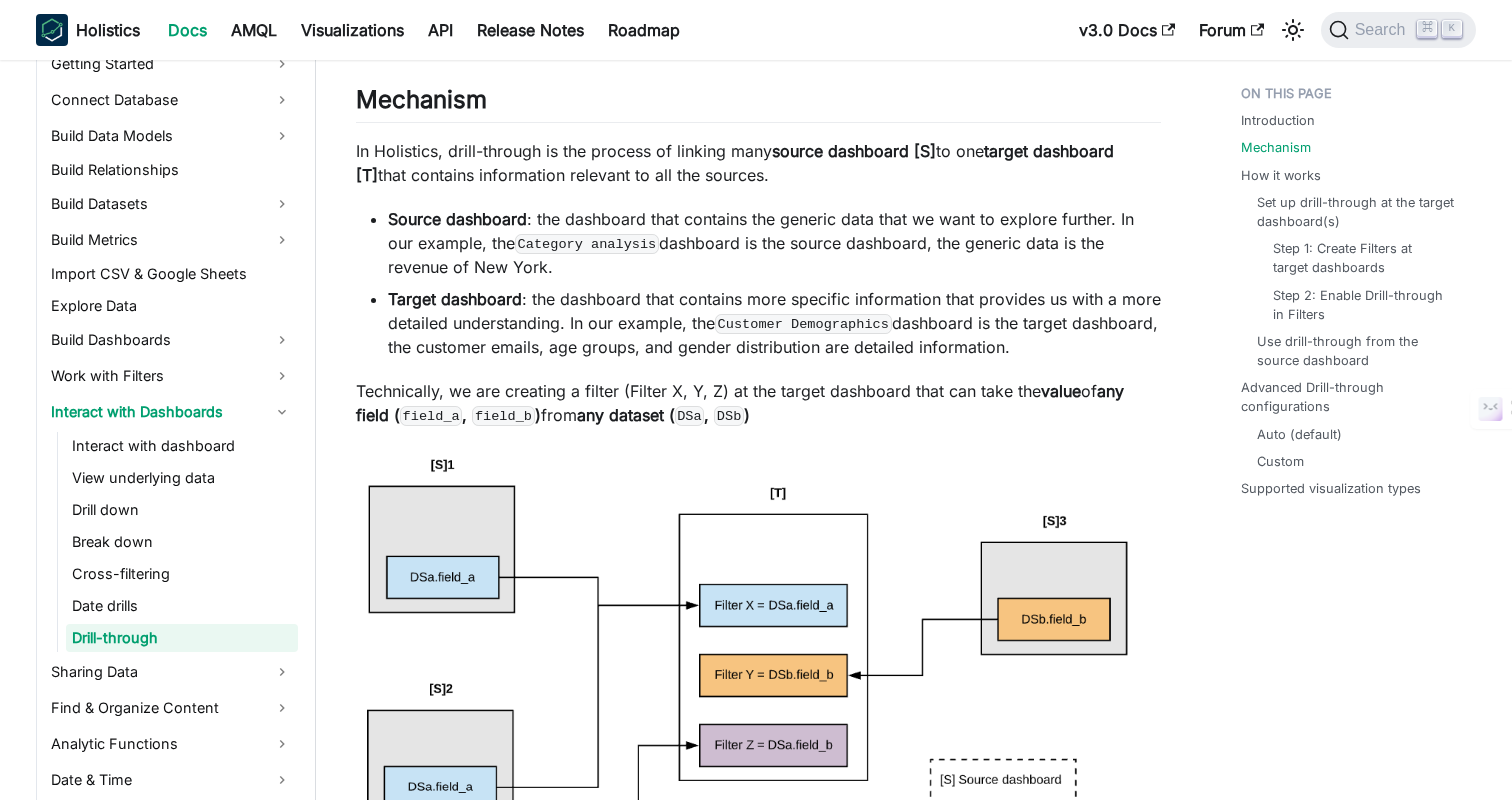 scroll, scrollTop: 1067, scrollLeft: 0, axis: vertical 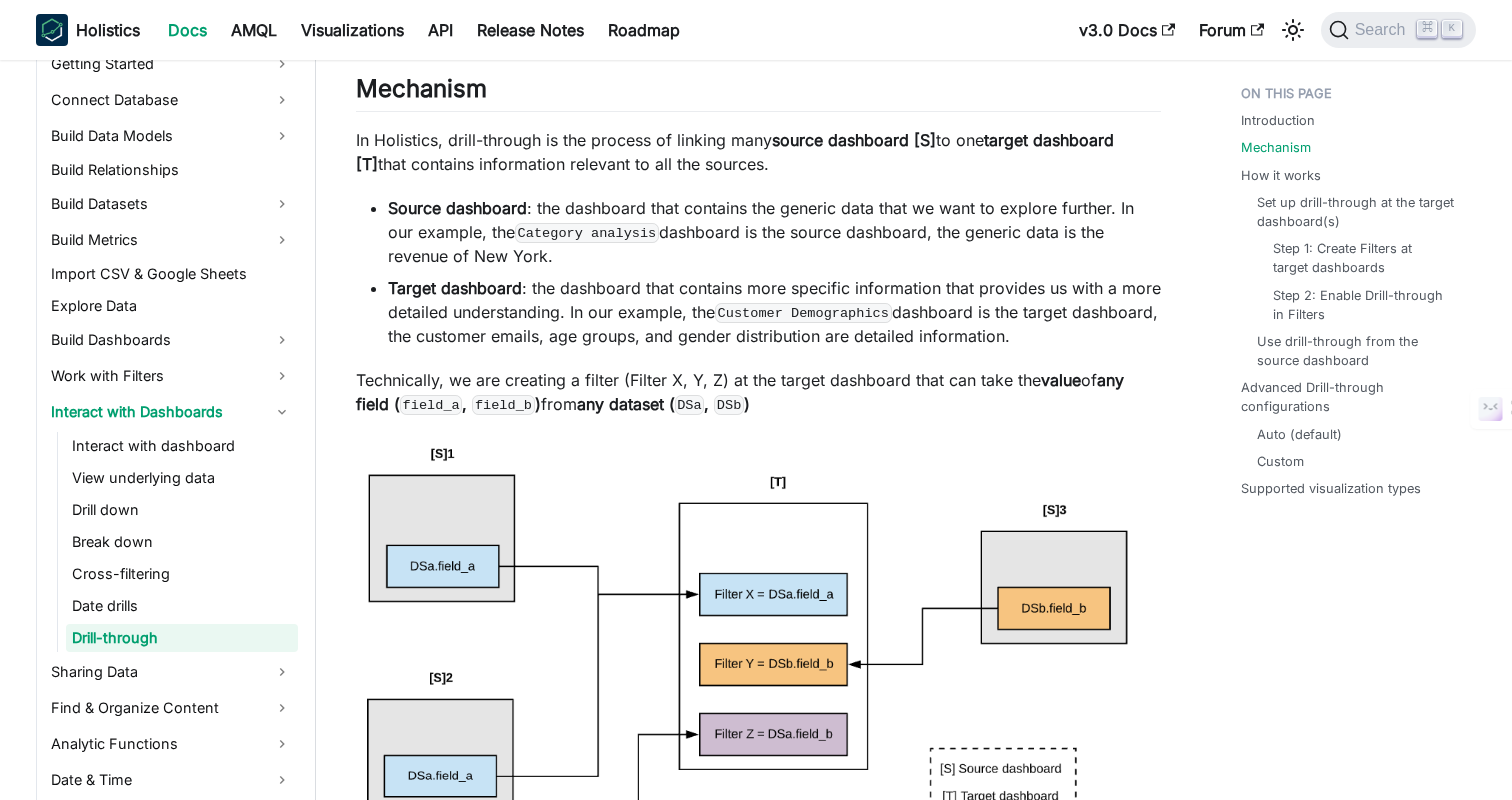 click on "Technically, we are creating a filter (Filter X, Y, Z) at the target dashboard that can take the  value  of  any field ( field_a ,   field_b )  from  any dataset ( DSa ,   DSb )" at bounding box center [758, 392] 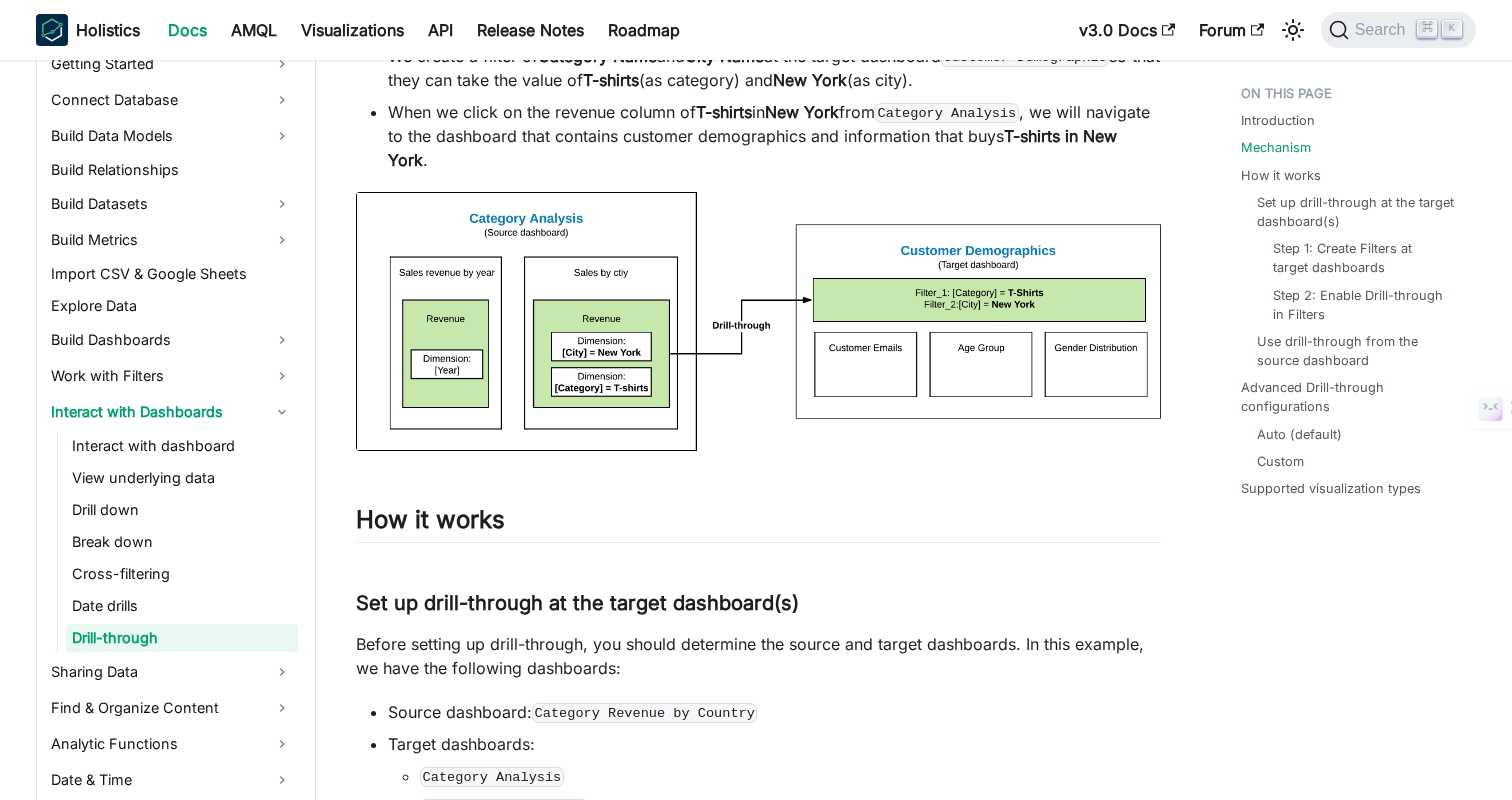 scroll, scrollTop: 2224, scrollLeft: 0, axis: vertical 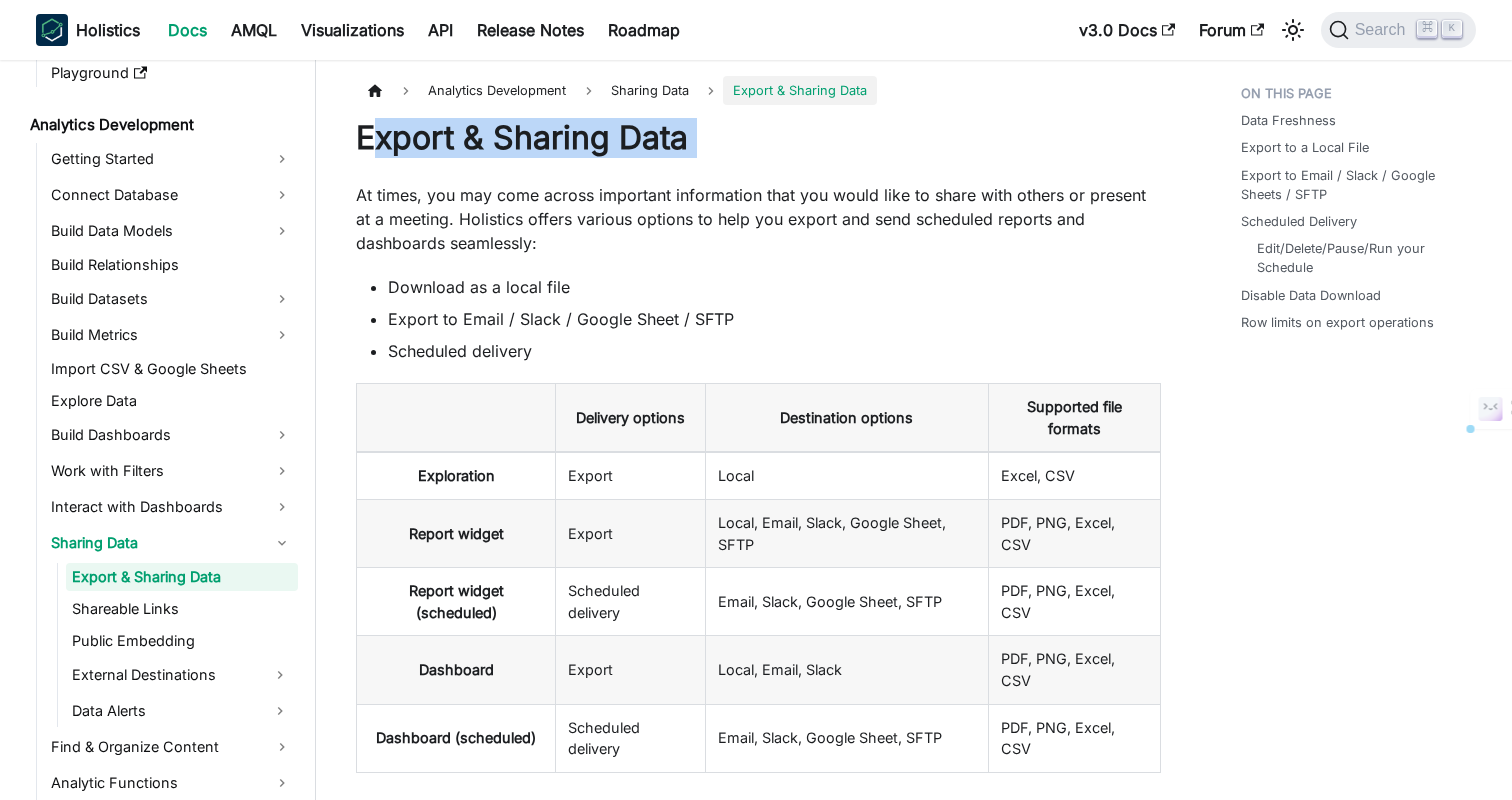 drag, startPoint x: 366, startPoint y: 141, endPoint x: 748, endPoint y: 162, distance: 382.57678 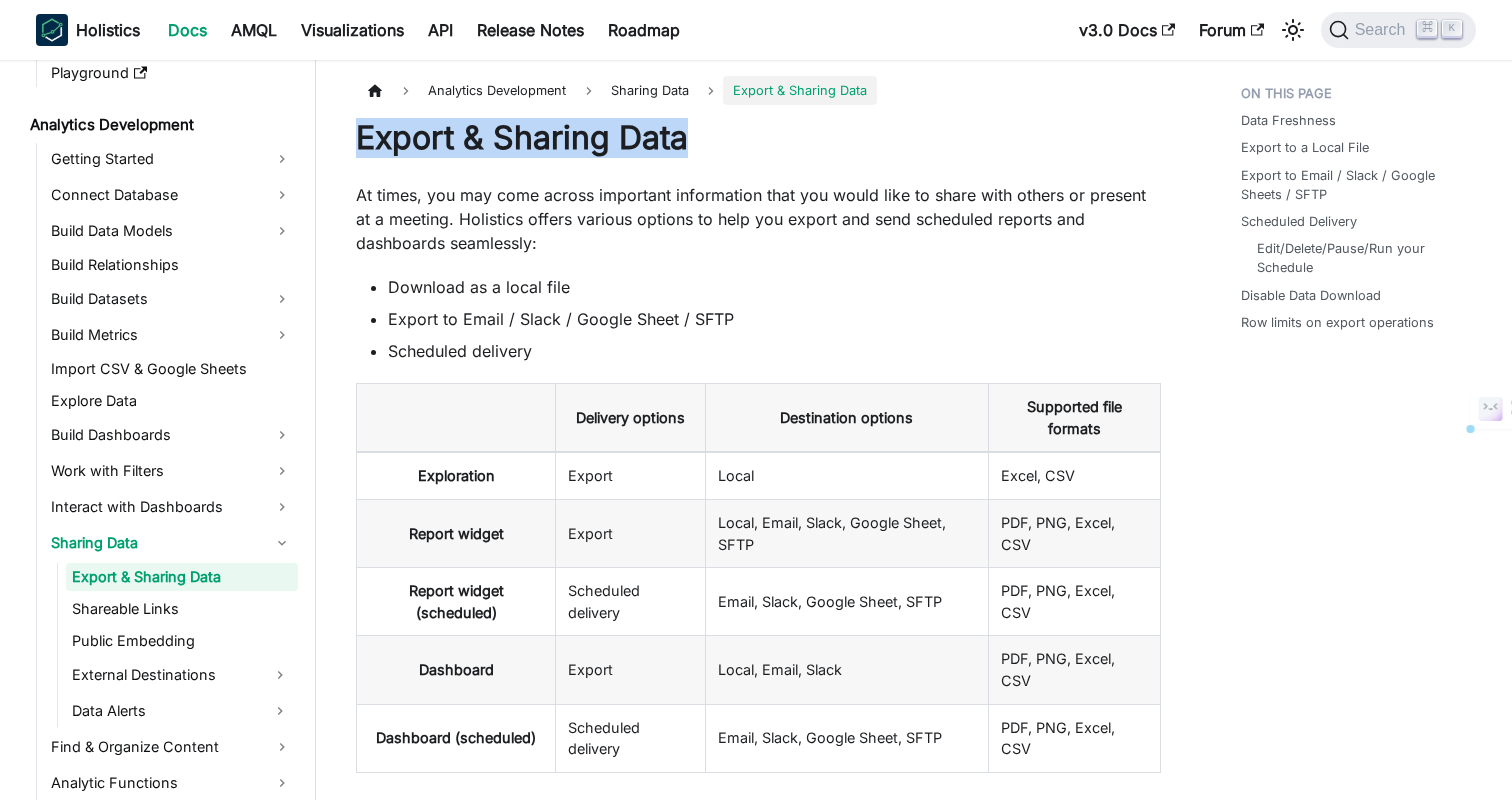 drag, startPoint x: 361, startPoint y: 132, endPoint x: 726, endPoint y: 136, distance: 365.0219 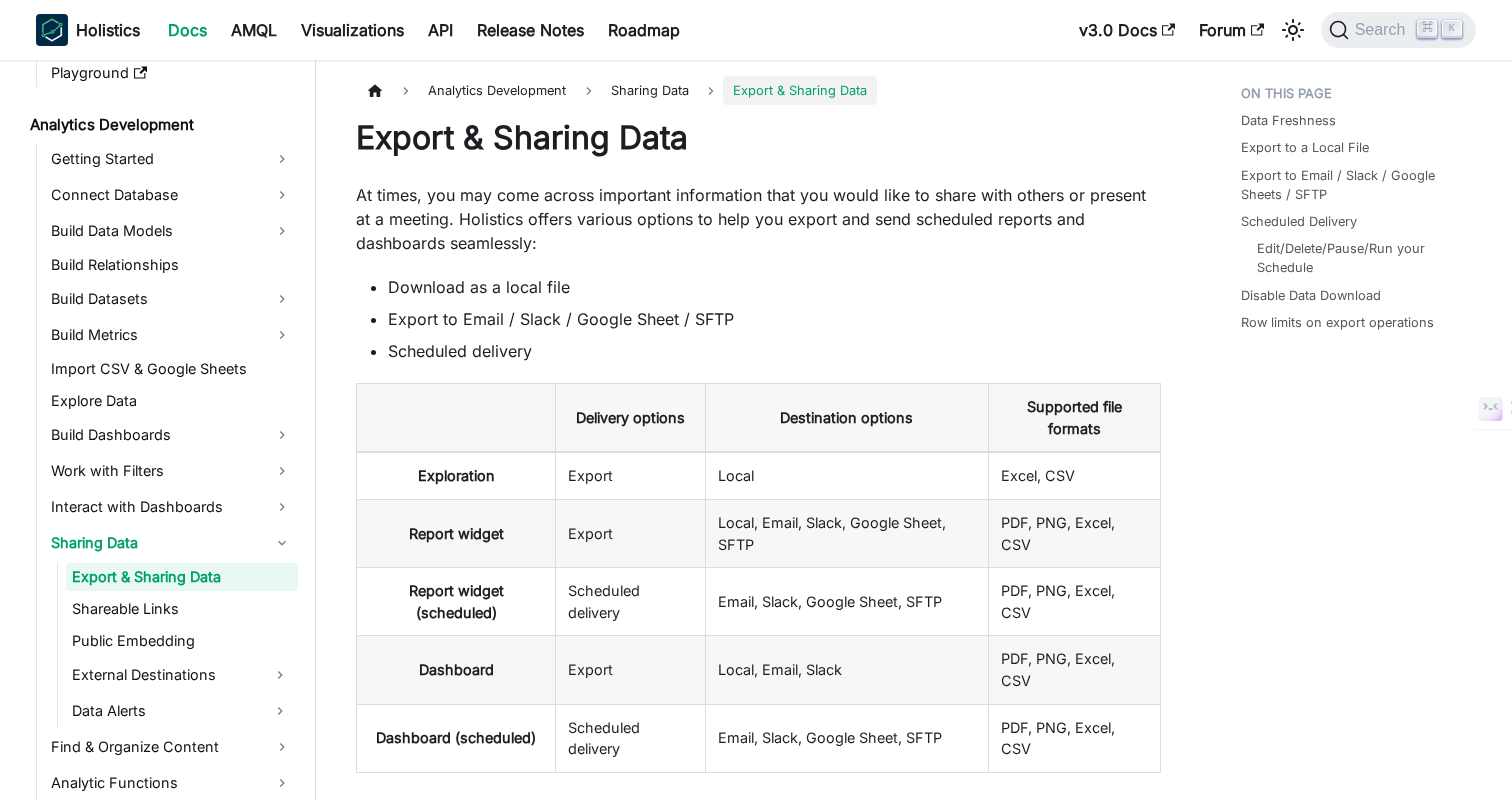 click on "Export & Sharing Data" at bounding box center (758, 138) 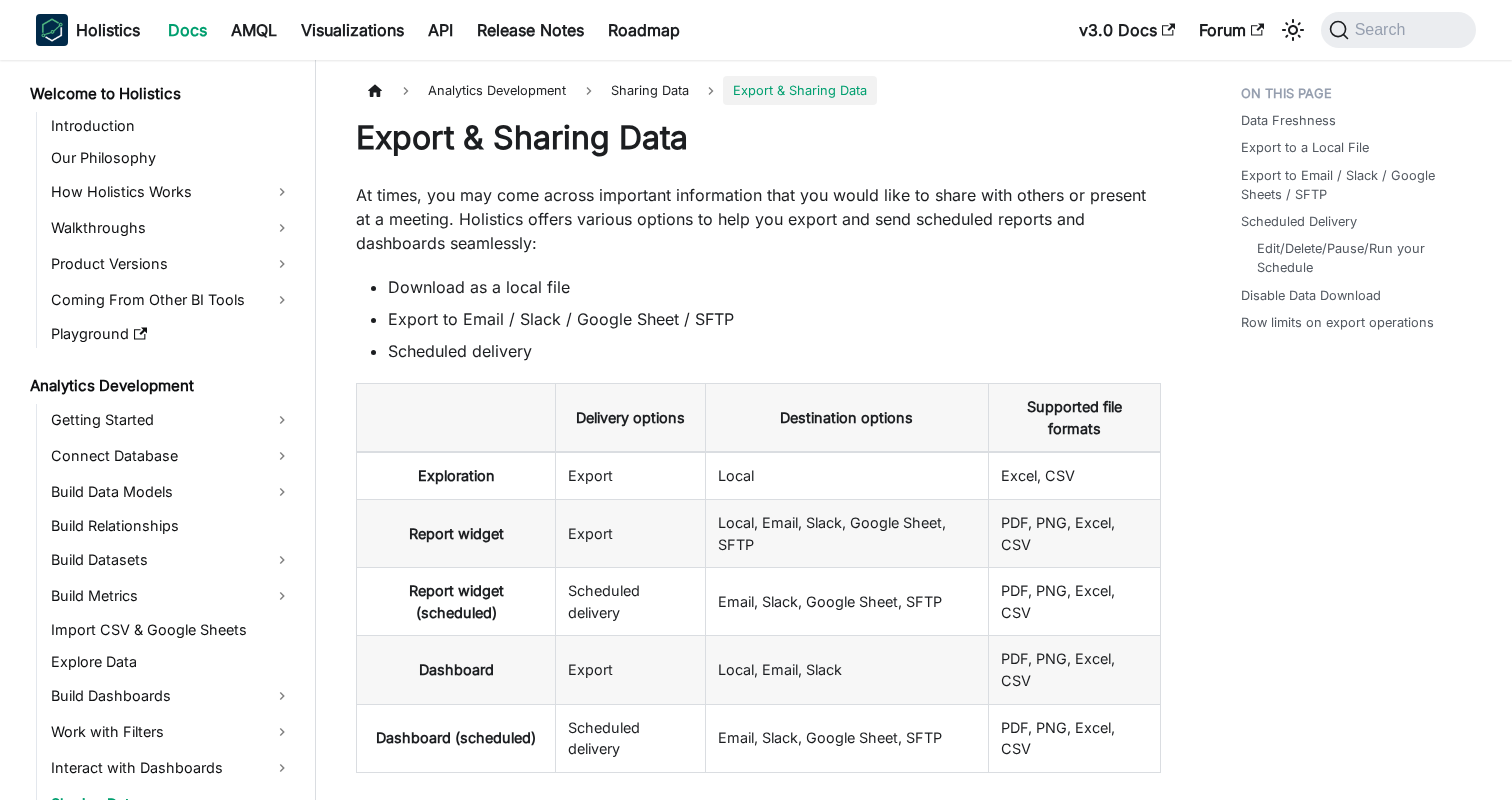 scroll, scrollTop: 0, scrollLeft: 0, axis: both 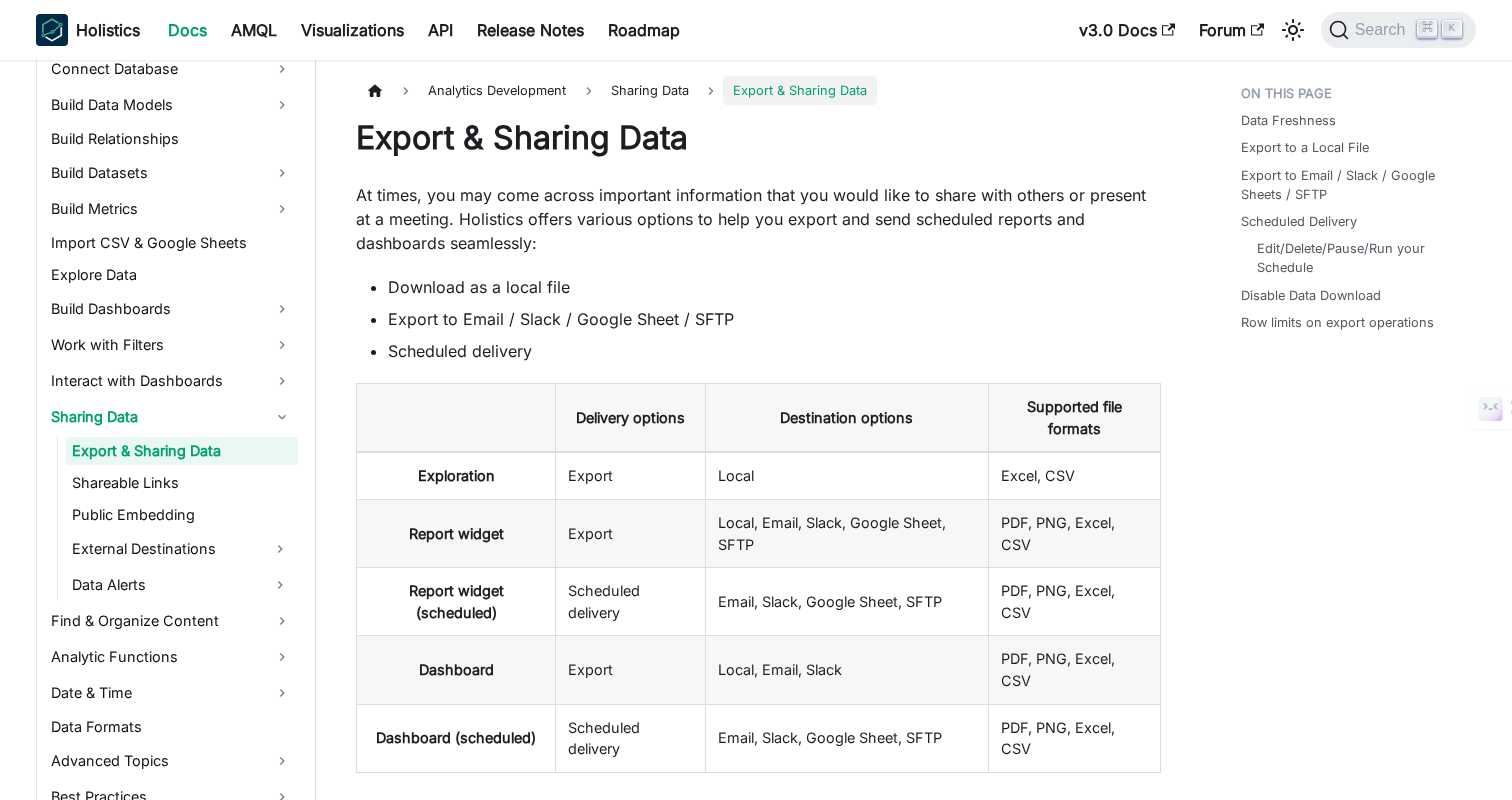 click on "Export & Sharing Data At times, you may come across important information that you would like to share with others or present at a meeting. Holistics offers various options to help you export and send scheduled reports and dashboards seamlessly:
Download as a local file
Export to Email / Slack / Google Sheet / SFTP
Scheduled delivery
Delivery options Destination options Supported file formats Exploration Export Local Excel, CSV Report widget Export Local, Email, Slack, Google Sheet, SFTP PDF, PNG, Excel, CSV Report widget (scheduled) Scheduled delivery Email, Slack, Google Sheet, SFTP PDF, PNG, Excel, CSV Dashboard Export Local, Email, Slack PDF, PNG, Excel, CSV Dashboard (scheduled) Scheduled delivery Email, Slack, Google Sheet, SFTP PDF, PNG, Excel, CSV
Data Freshness ​
When exporting, Holistics will use  cached  dashboard data when available.
While Scheduled delivery always uses  updated data  from the user's database. It  does not  fetch data from our cache.
Export to a Local File" at bounding box center (758, 2107) 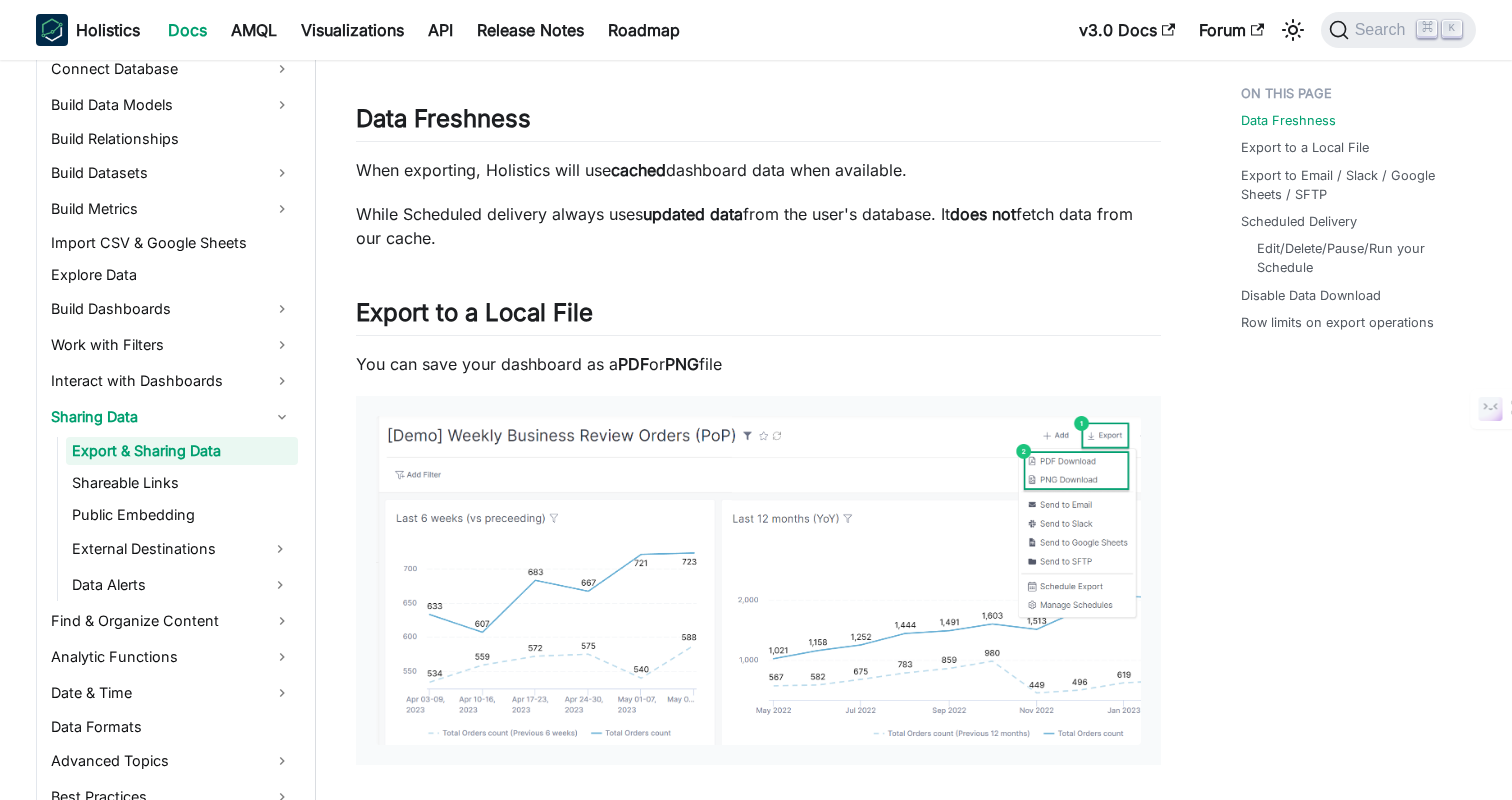 scroll, scrollTop: 723, scrollLeft: 0, axis: vertical 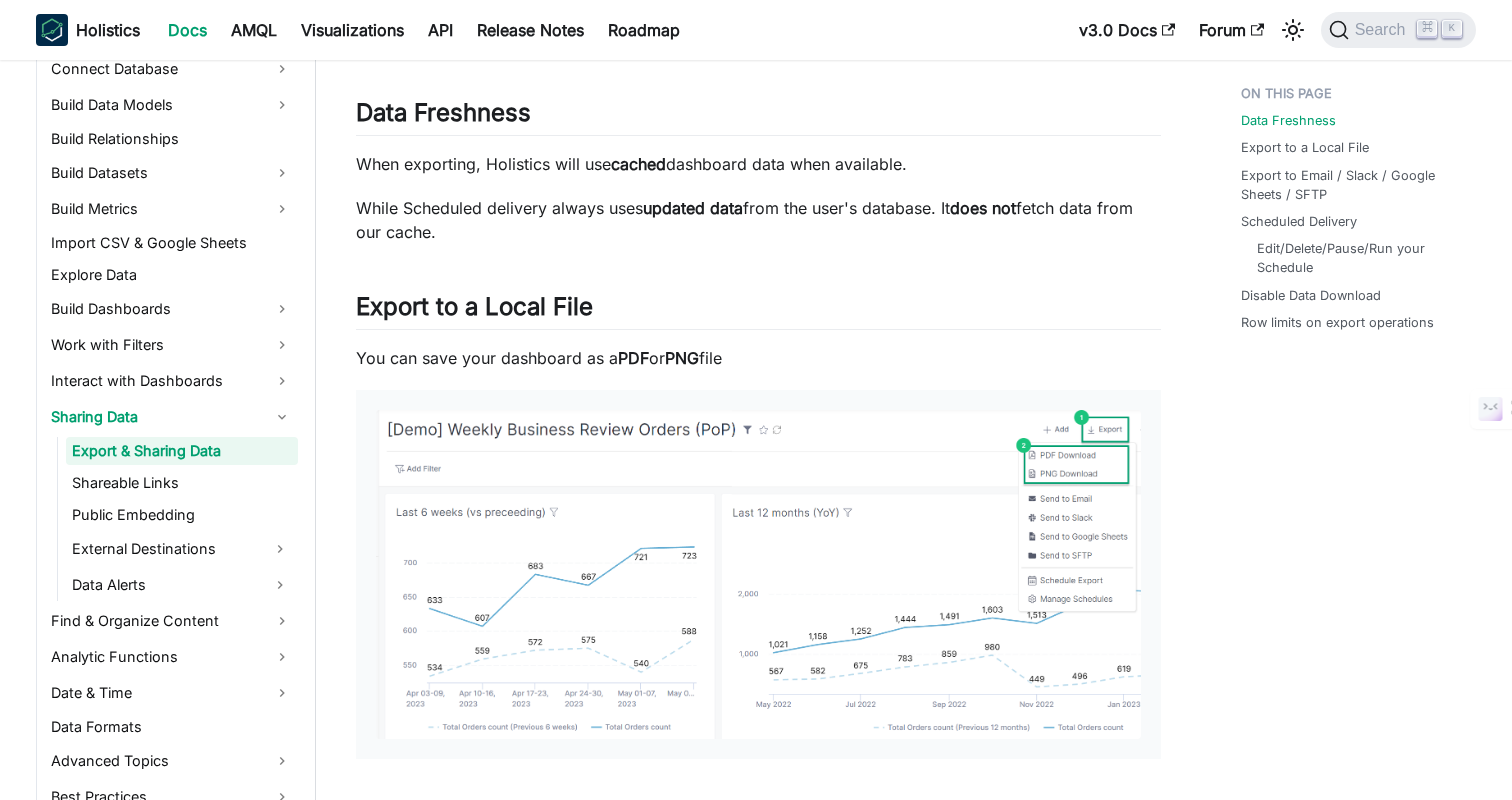 click on "updated data" at bounding box center [693, 208] 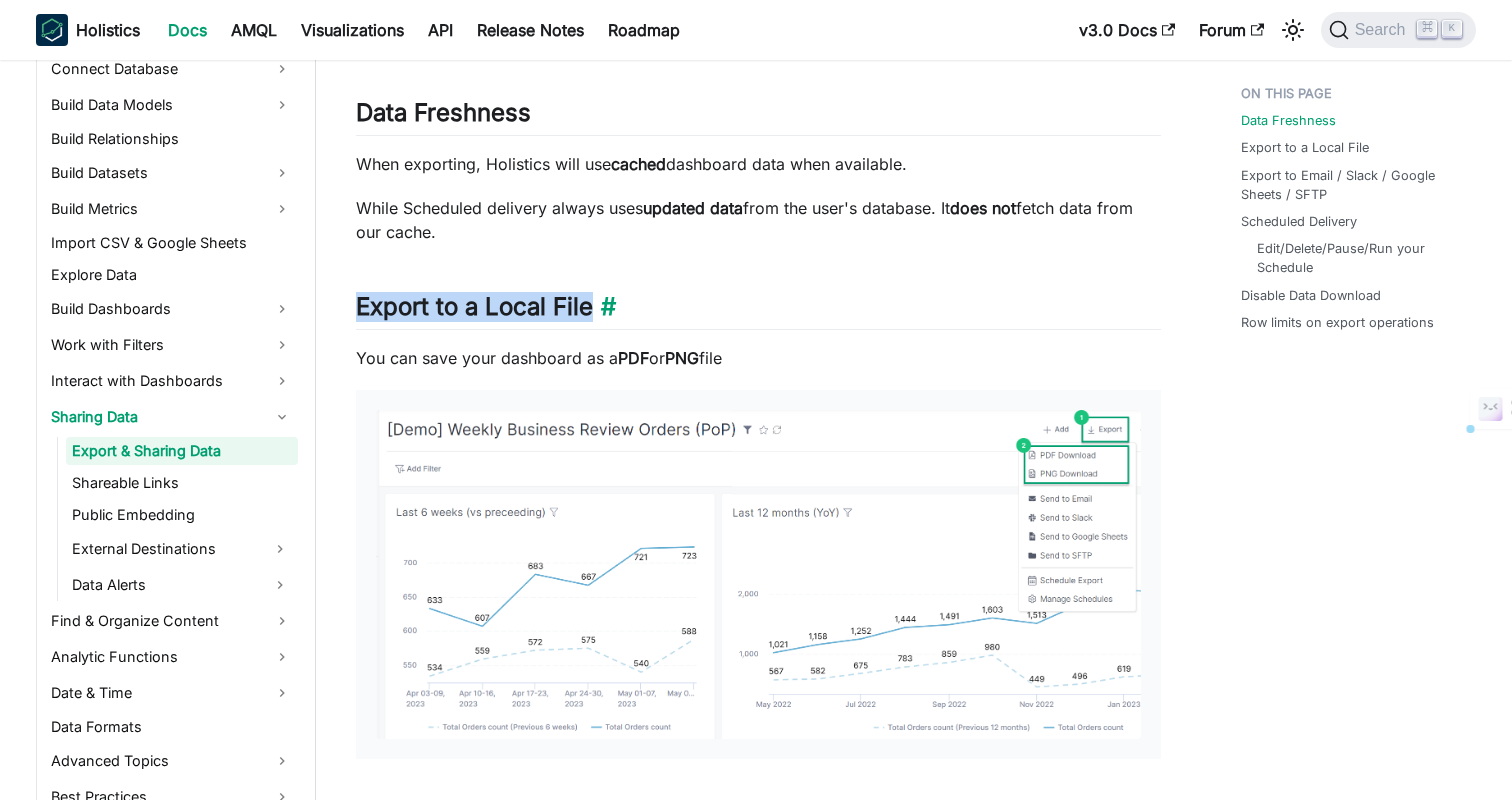 drag, startPoint x: 353, startPoint y: 284, endPoint x: 593, endPoint y: 280, distance: 240.03333 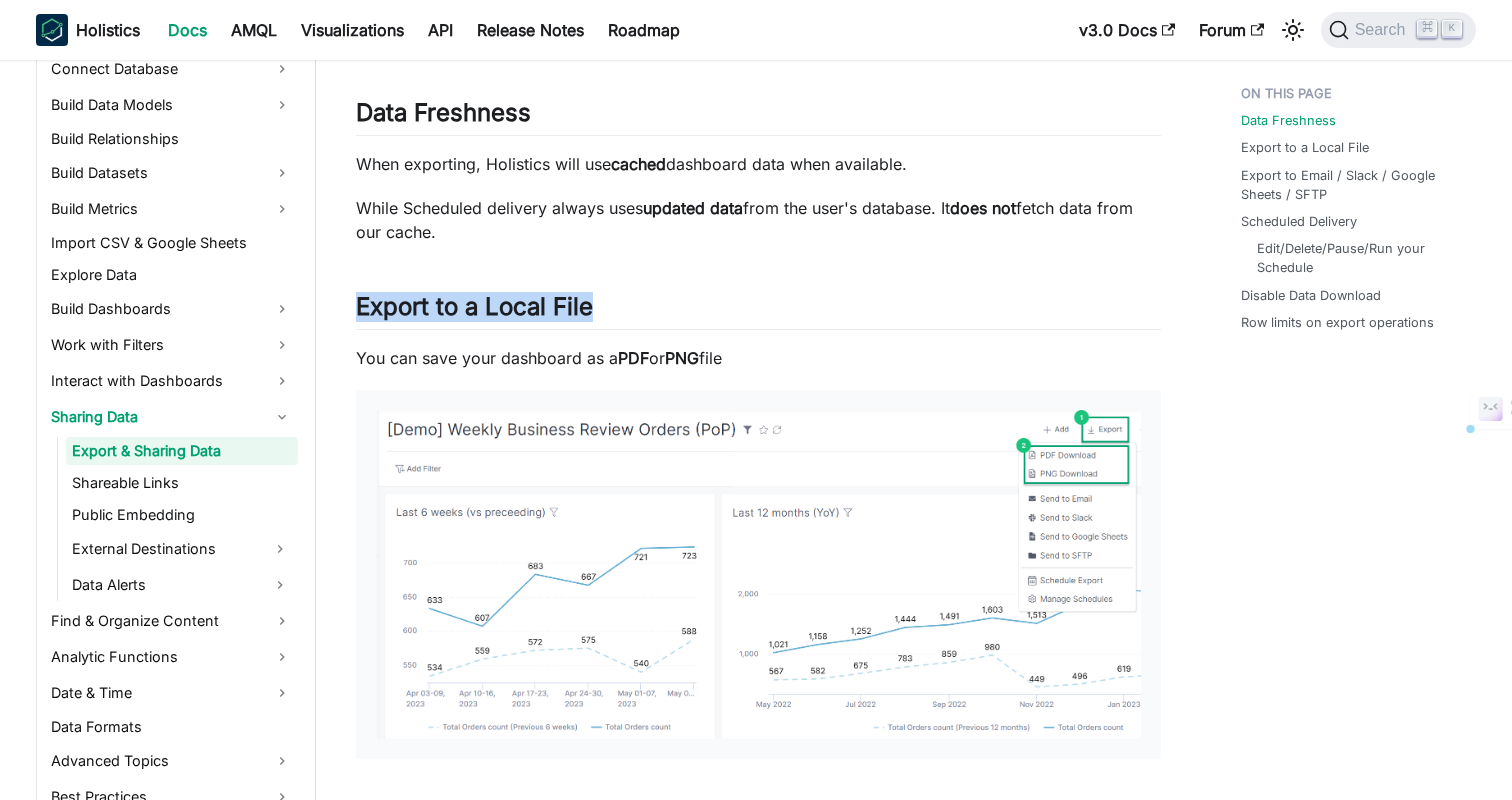 click on "Export & Sharing Data At times, you may come across important information that you would like to share with others or present at a meeting. Holistics offers various options to help you export and send scheduled reports and dashboards seamlessly:
Download as a local file
Export to Email / Slack / Google Sheet / SFTP
Scheduled delivery
Delivery options Destination options Supported file formats Exploration Export Local Excel, CSV Report widget Export Local, Email, Slack, Google Sheet, SFTP PDF, PNG, Excel, CSV Report widget (scheduled) Scheduled delivery Email, Slack, Google Sheet, SFTP PDF, PNG, Excel, CSV Dashboard Export Local, Email, Slack PDF, PNG, Excel, CSV Dashboard (scheduled) Scheduled delivery Email, Slack, Google Sheet, SFTP PDF, PNG, Excel, CSV
Data Freshness ​
When exporting, Holistics will use  cached  dashboard data when available.
While Scheduled delivery always uses  updated data  from the user's database. It  does not  fetch data from our cache.
Export to a Local File" at bounding box center [758, 1384] 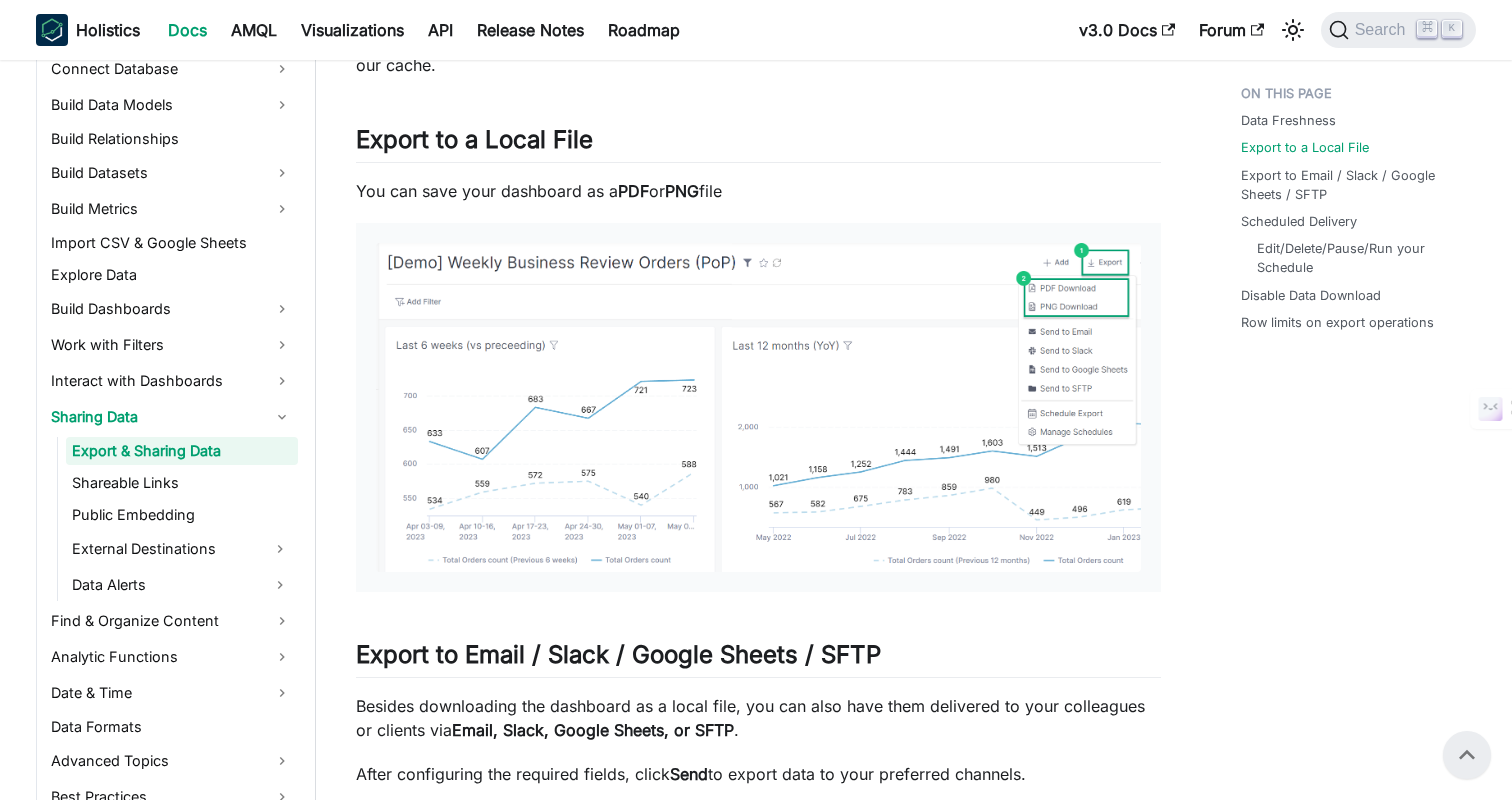 scroll, scrollTop: 886, scrollLeft: 0, axis: vertical 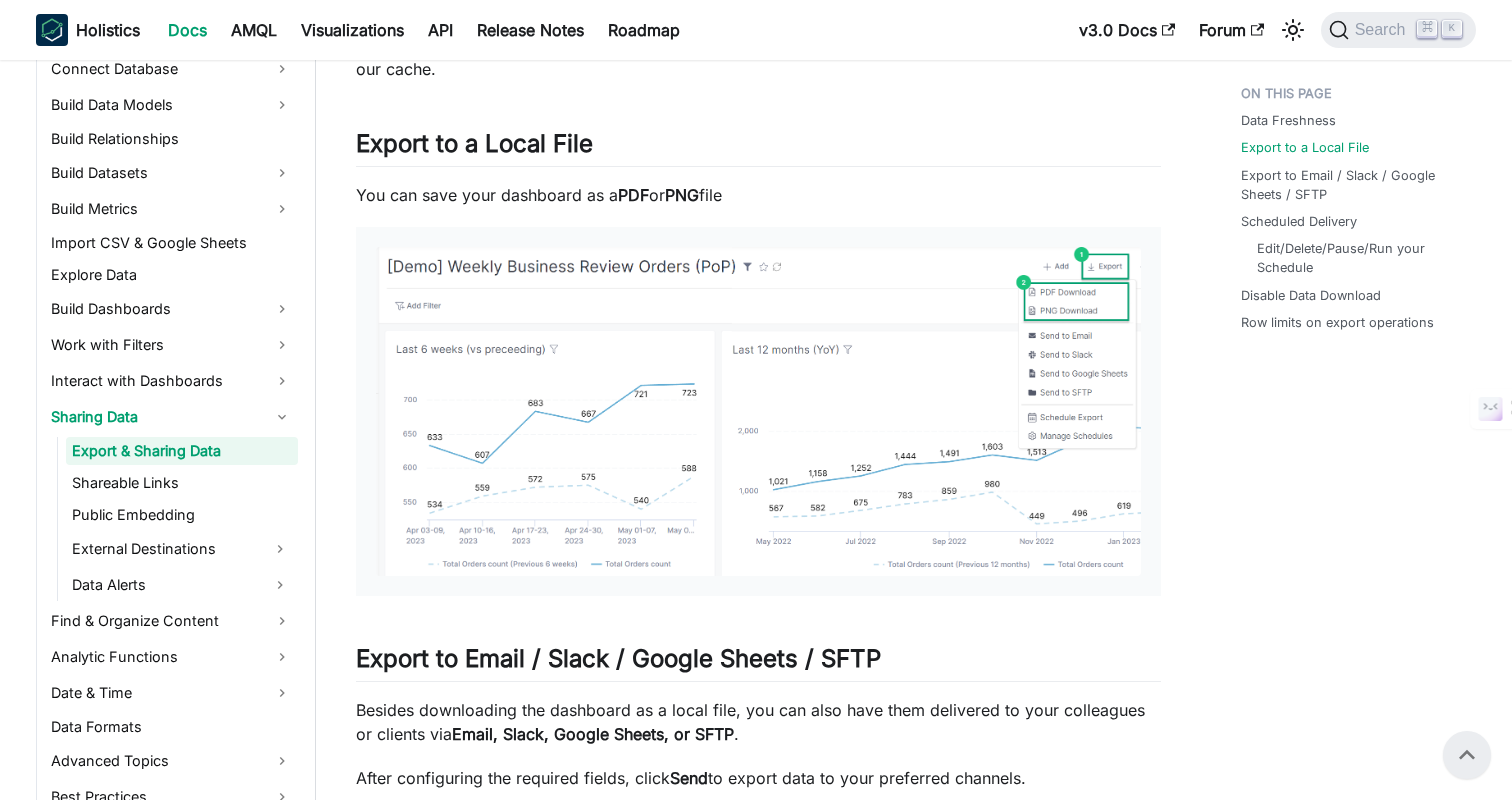click on "Data Freshness Export to a Local File Export to Email / Slack / Google Sheets / SFTP Scheduled Delivery Edit/Delete/Pause/Run your Schedule Disable Data Download Row limits on export operations" at bounding box center [1348, 1289] 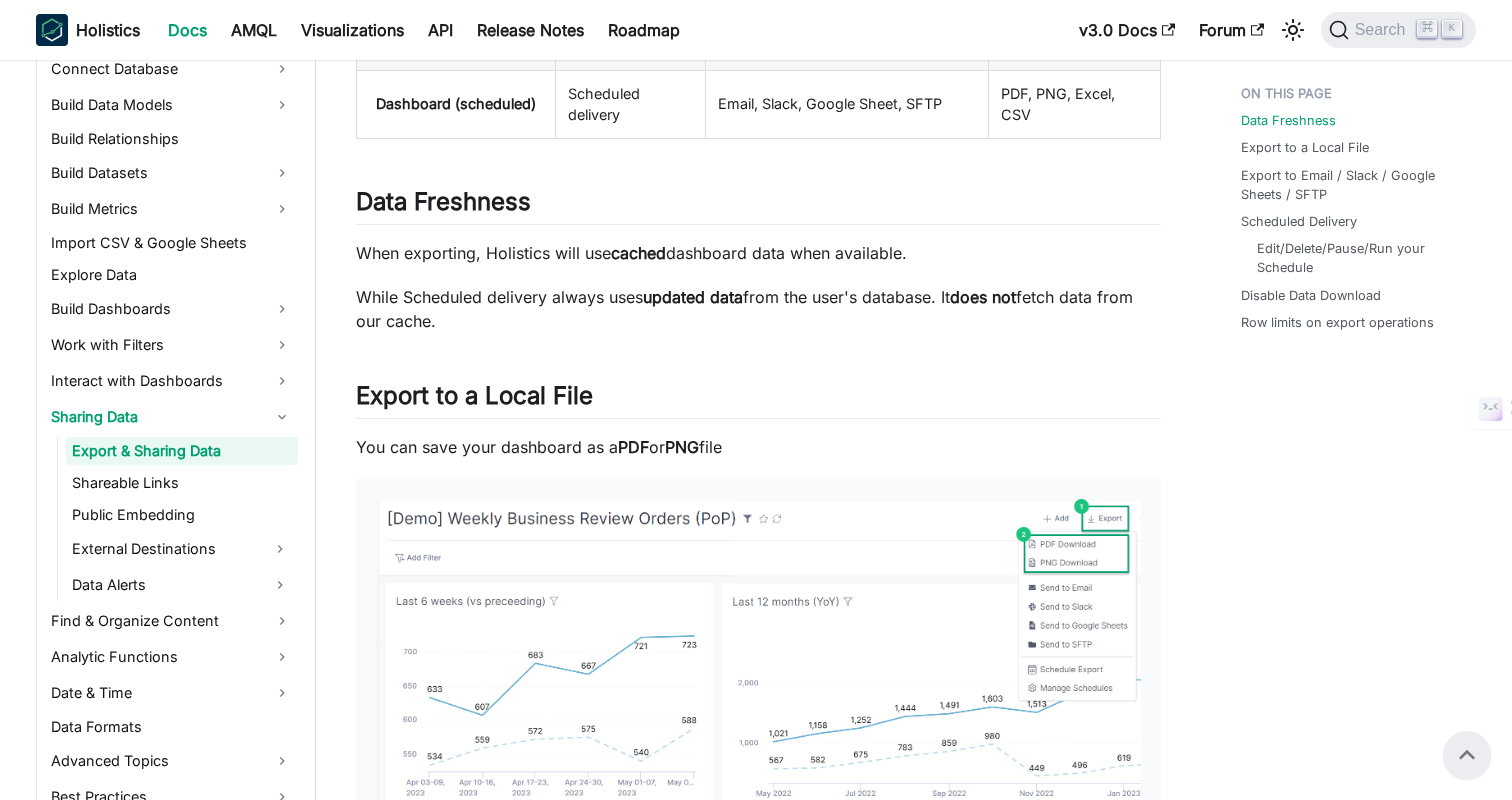 scroll, scrollTop: 449, scrollLeft: 0, axis: vertical 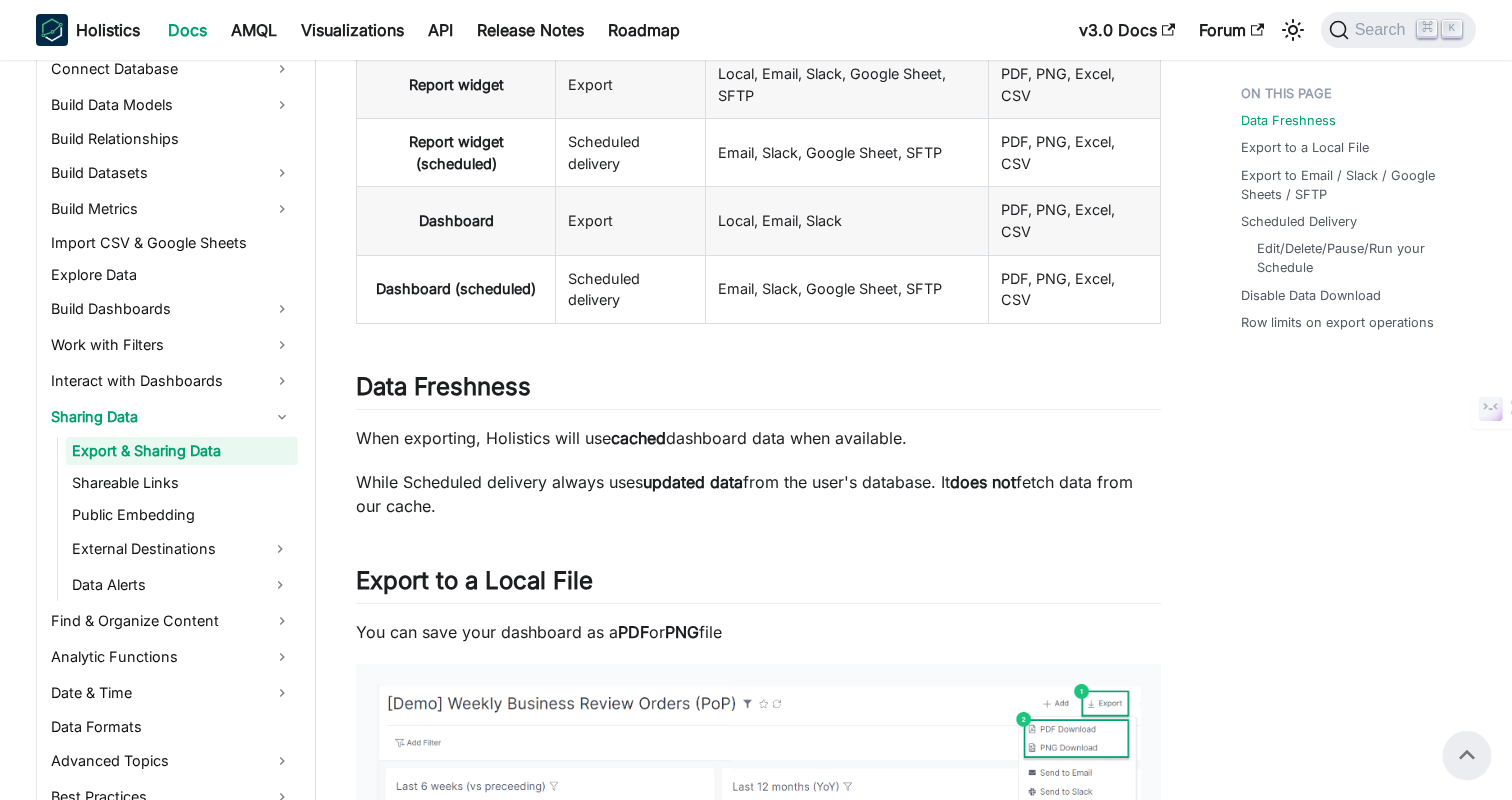 click on "While Scheduled delivery always uses  updated data  from the user's database. It  does not  fetch data from our cache." at bounding box center (758, 494) 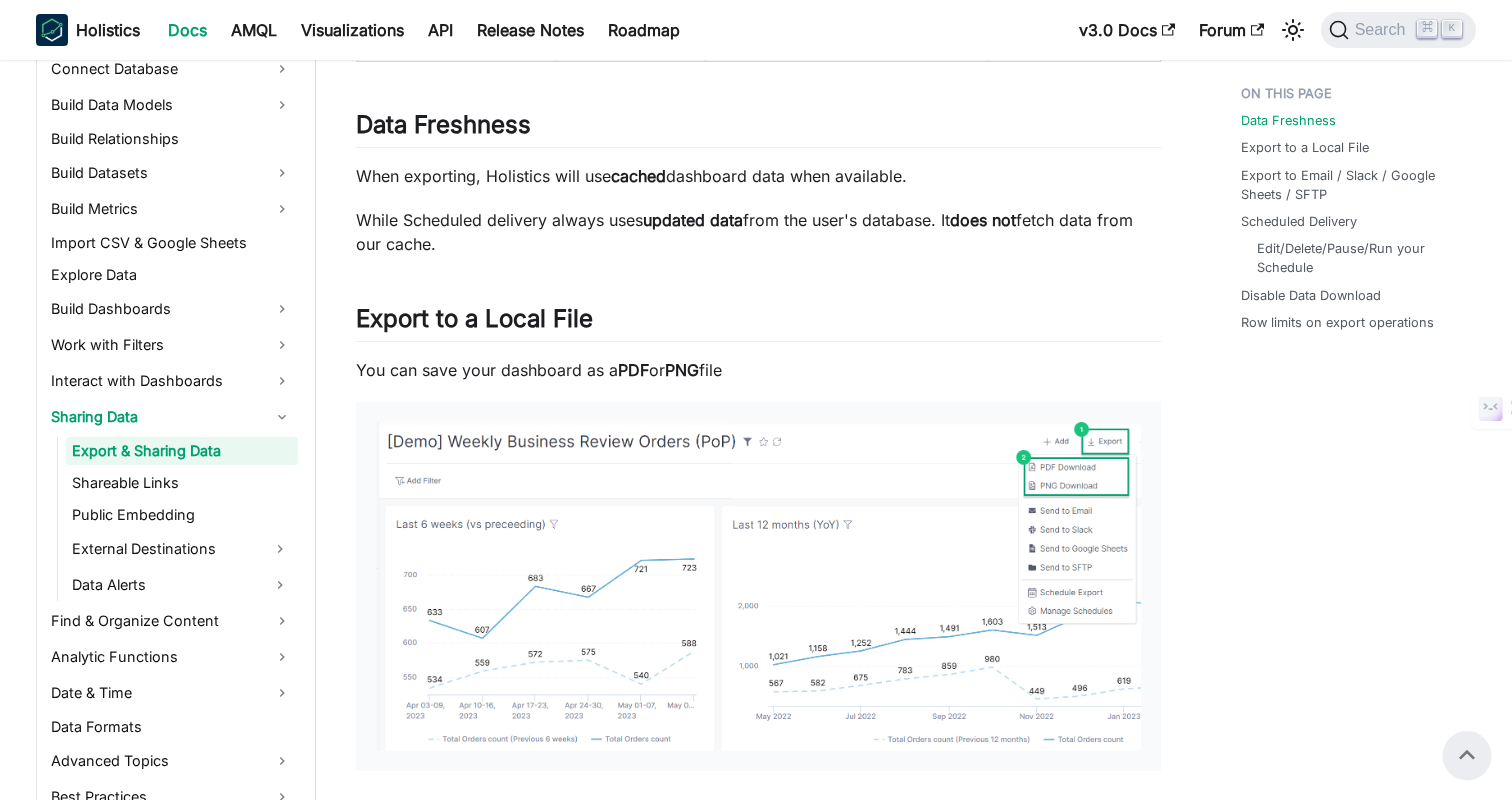scroll, scrollTop: 700, scrollLeft: 0, axis: vertical 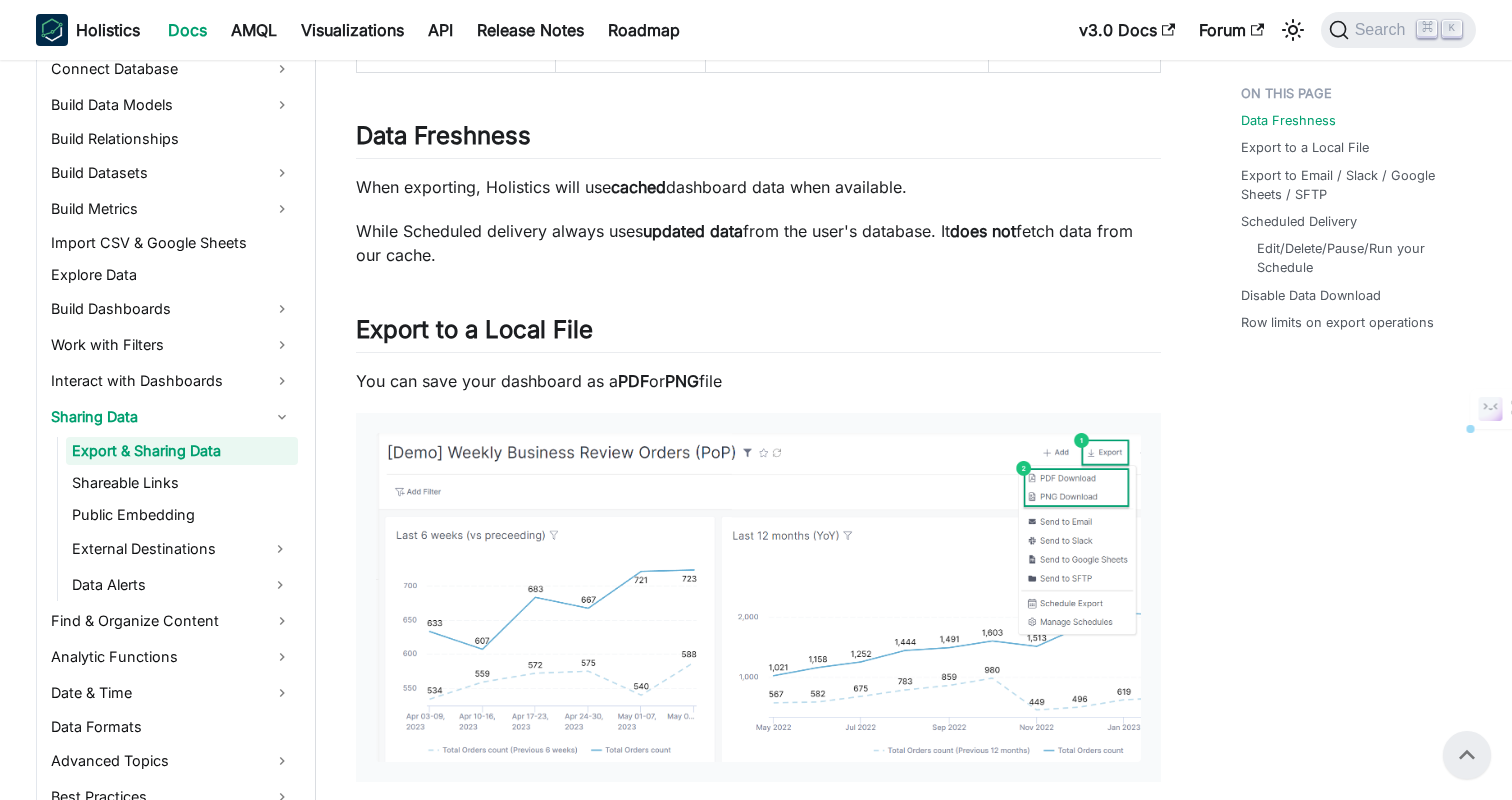 copy on "You can save your dashboard as a  PDF  or  PNG  file" 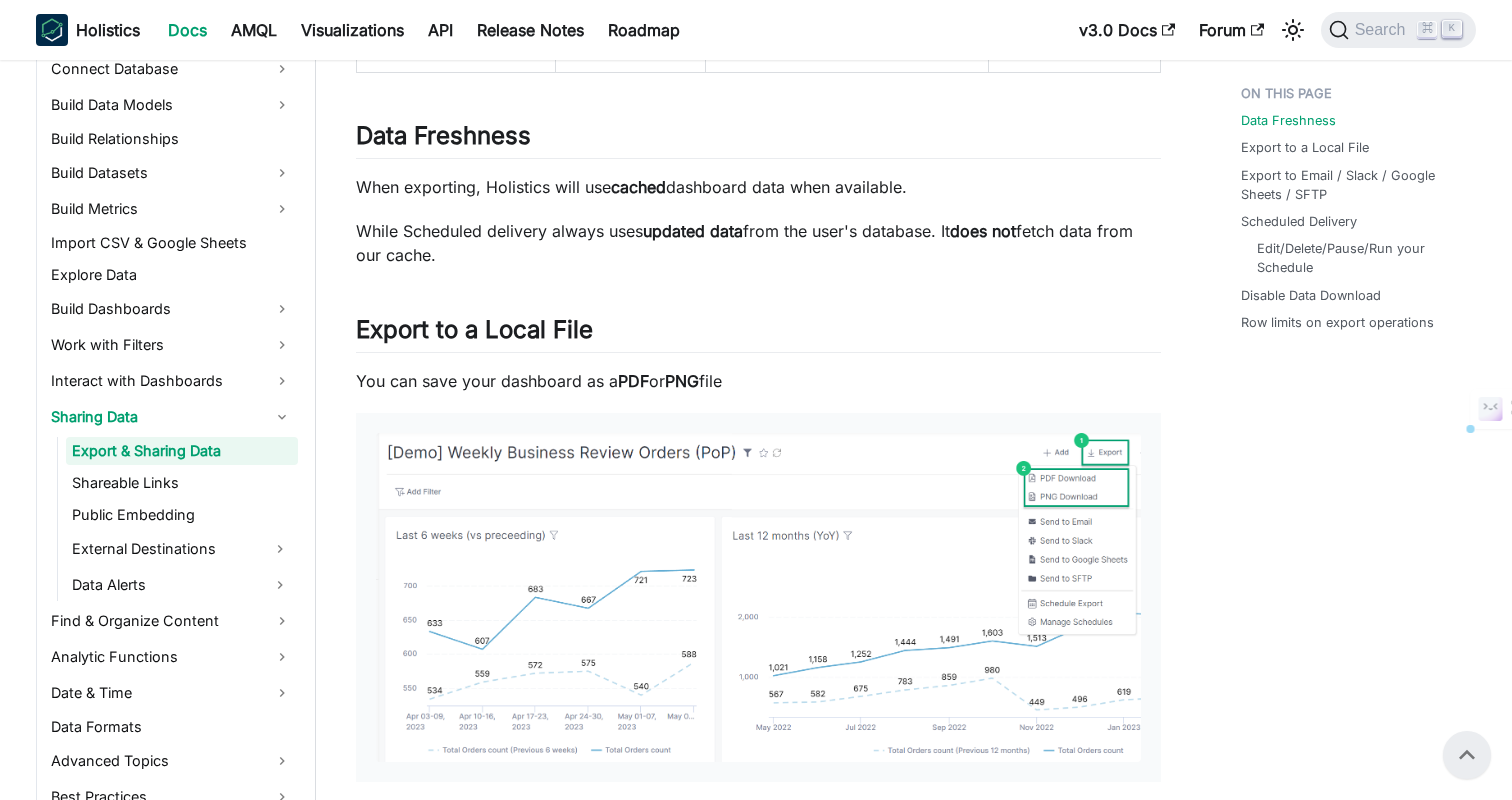drag, startPoint x: 358, startPoint y: 360, endPoint x: 745, endPoint y: 355, distance: 387.0323 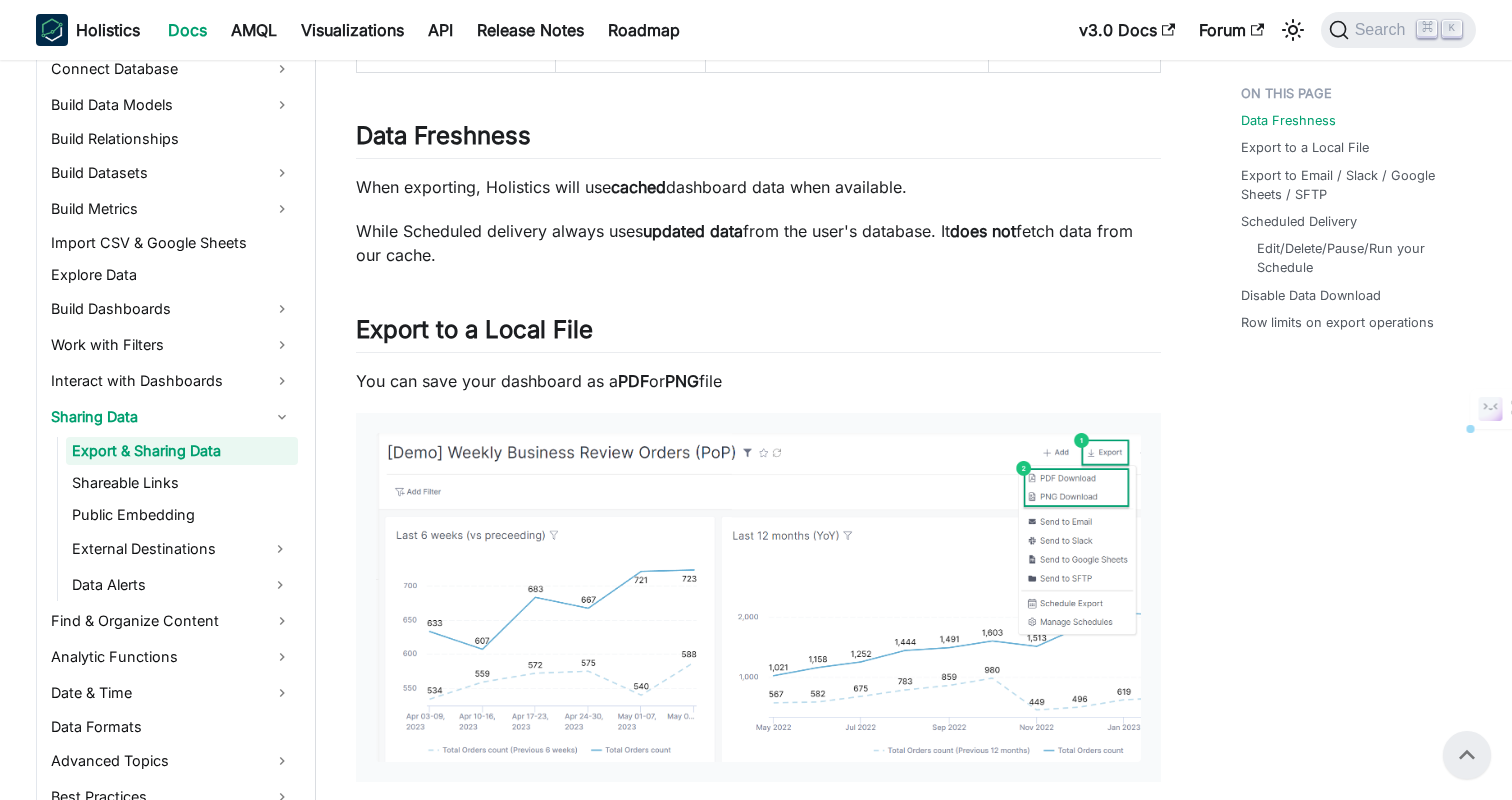 click on "You can save your dashboard as a  PDF  or  PNG  file" at bounding box center (758, 381) 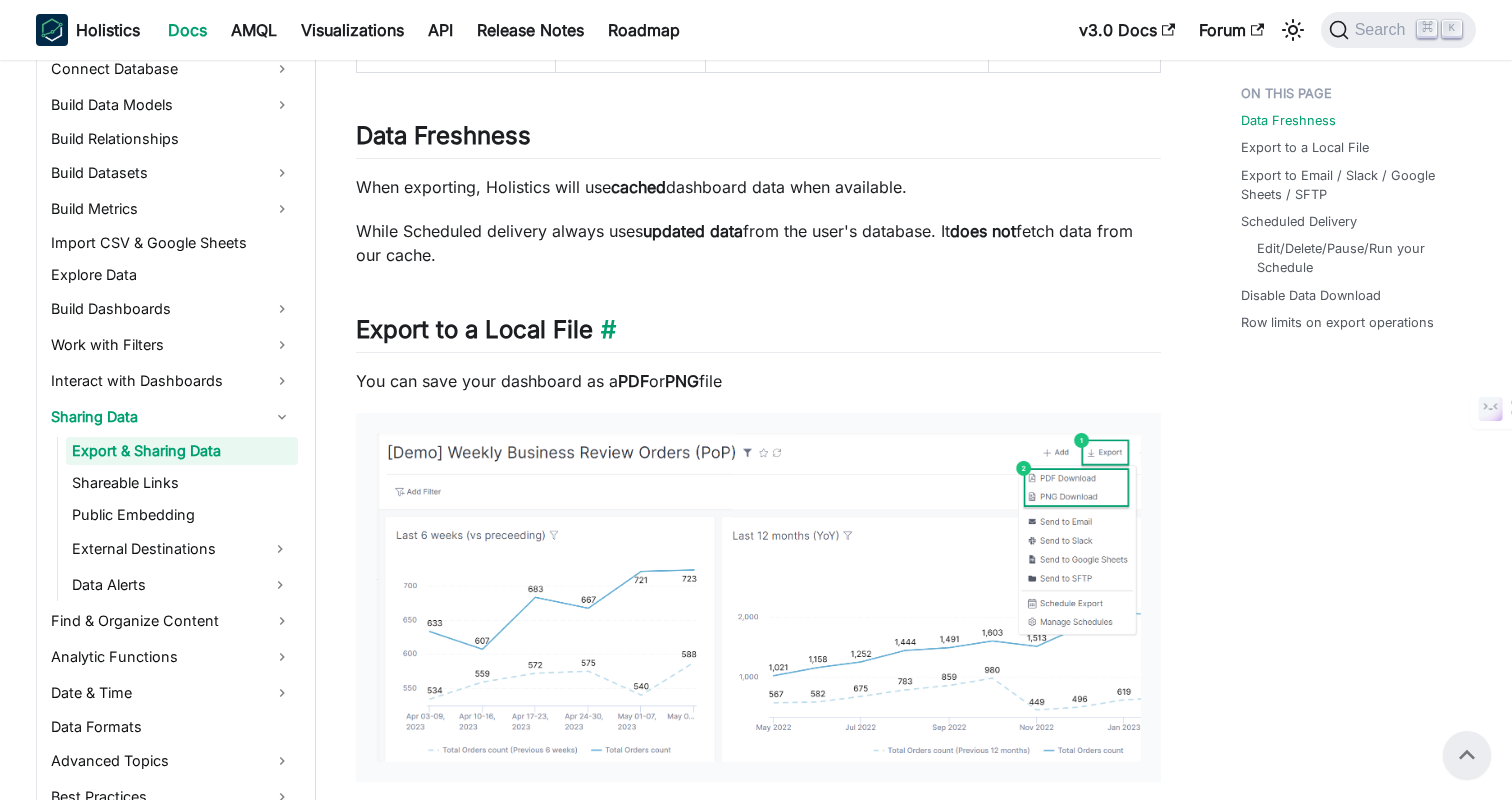 click on "Export to a Local File ​" at bounding box center (758, 334) 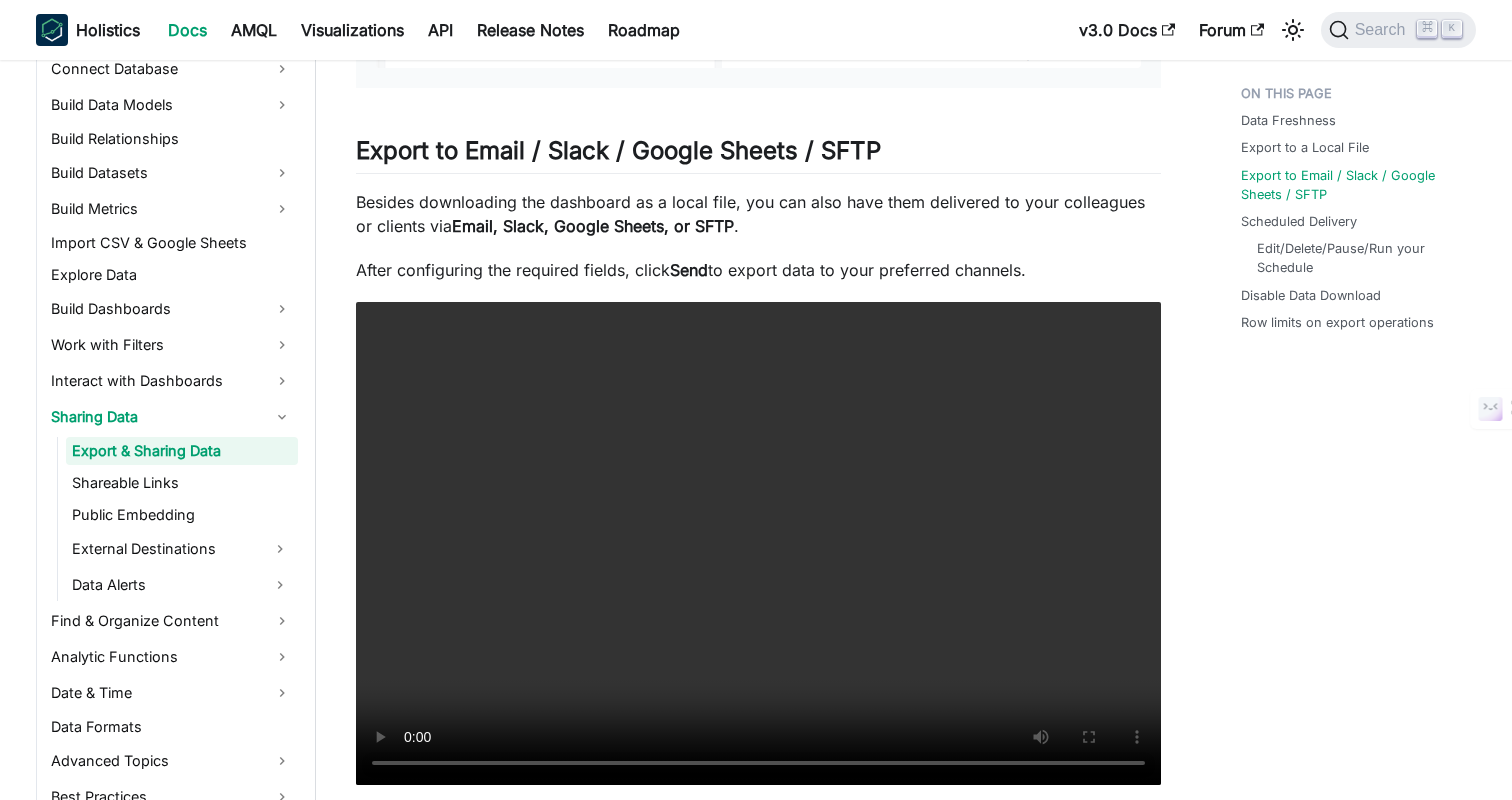 scroll, scrollTop: 1415, scrollLeft: 0, axis: vertical 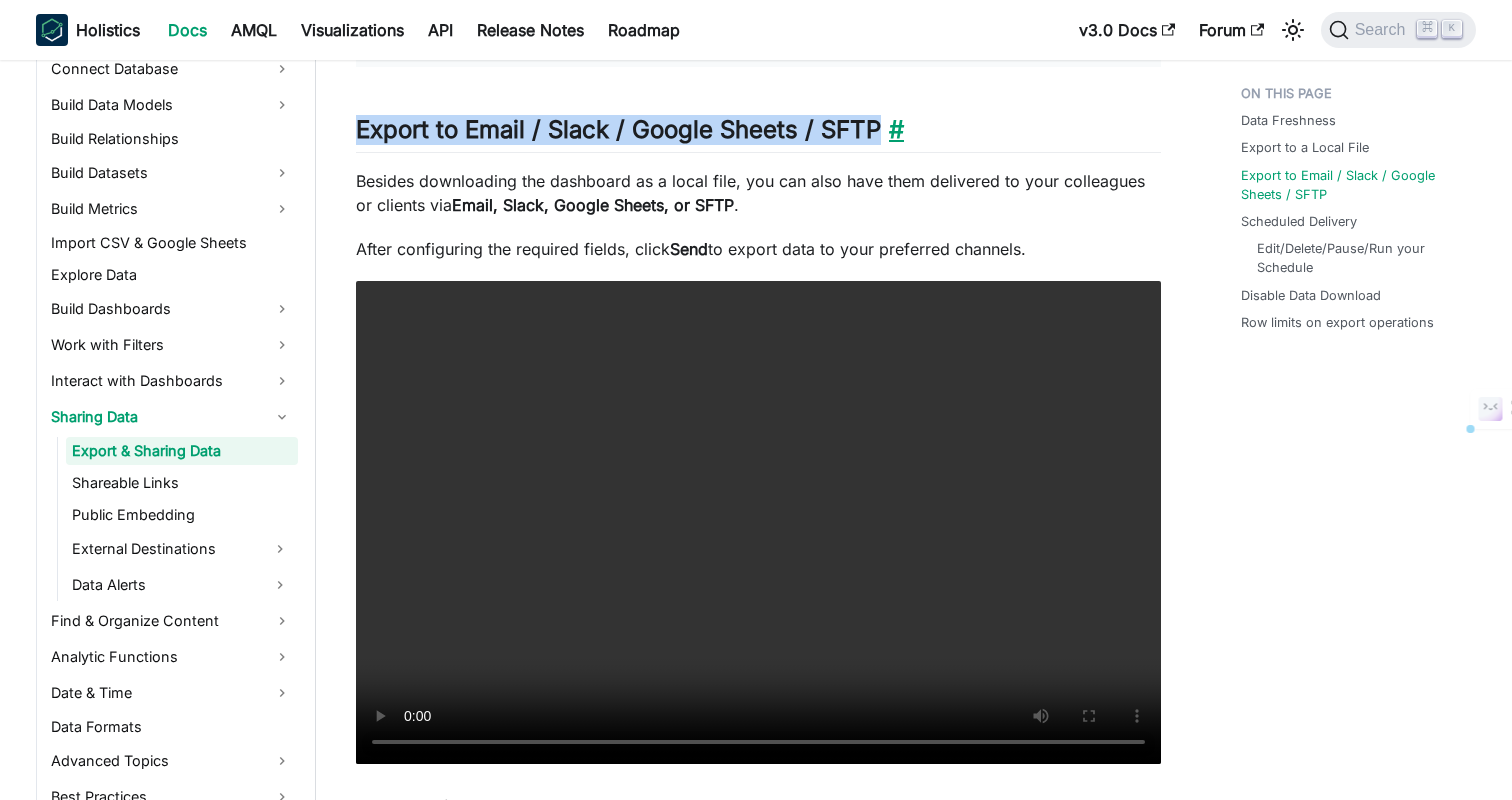 copy on "Export to Email / Slack / Google Sheets / SFTP" 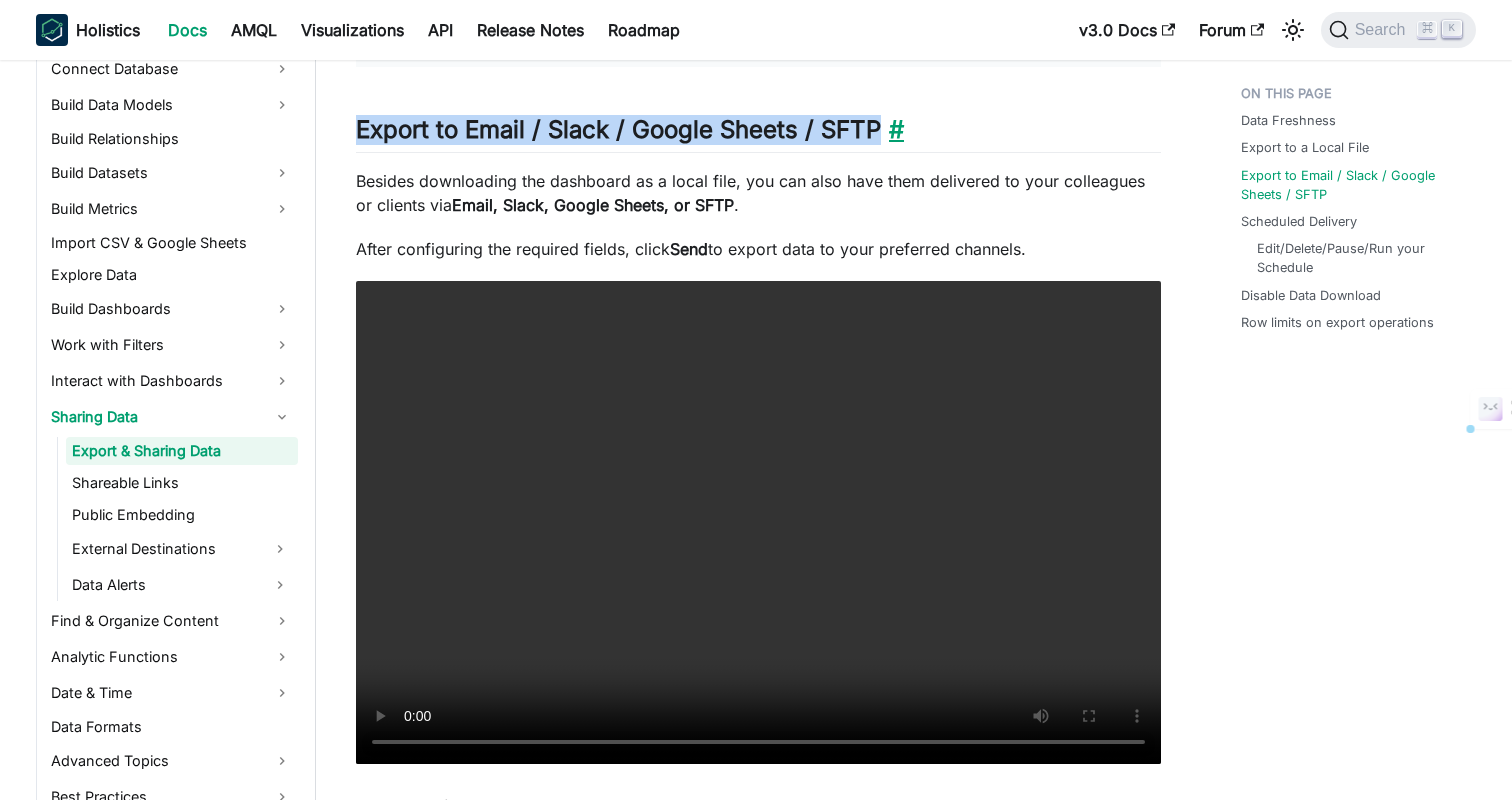 drag, startPoint x: 361, startPoint y: 108, endPoint x: 888, endPoint y: 101, distance: 527.0465 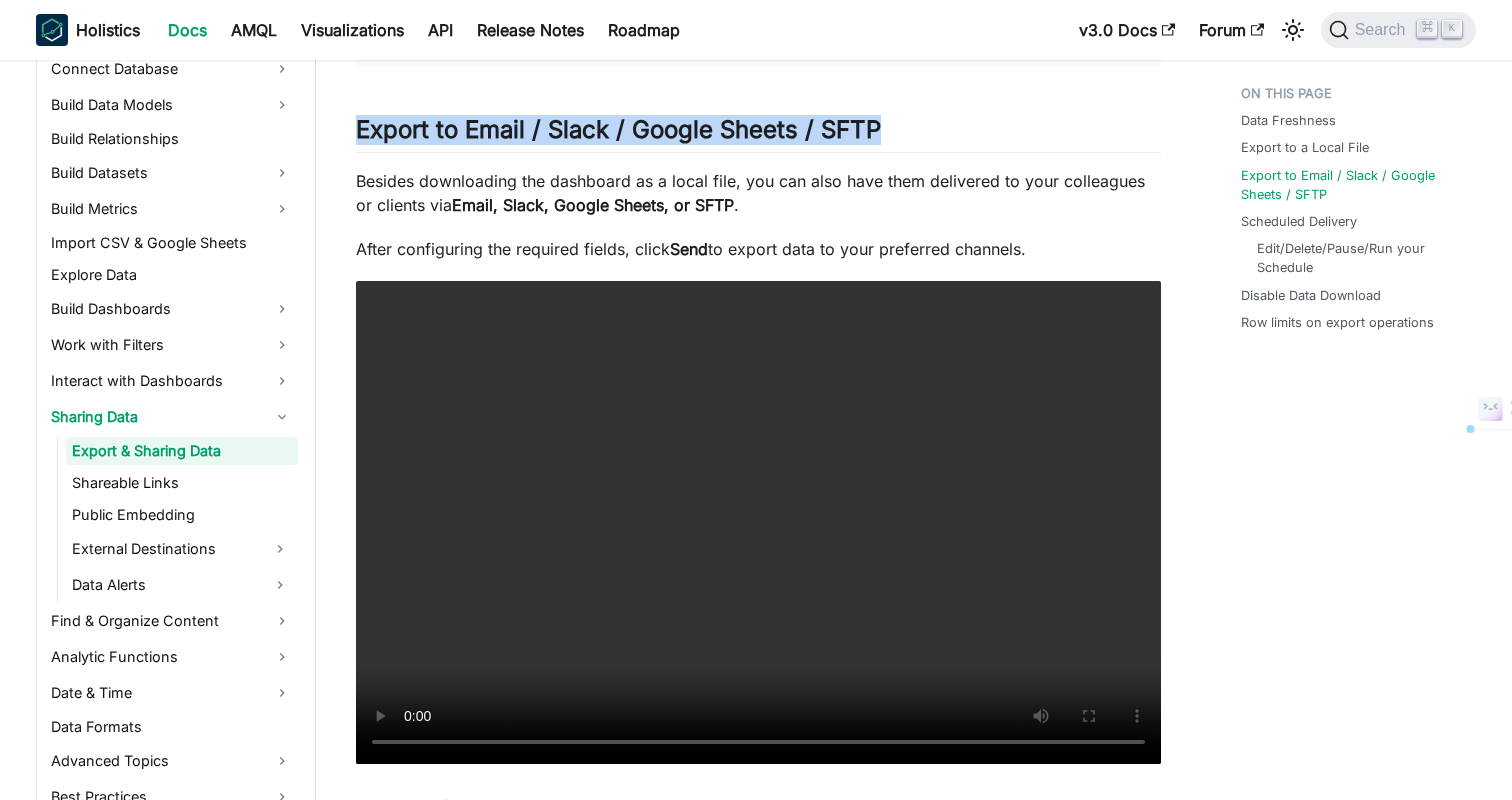 click on "Data Freshness Export to a Local File Export to Email / Slack / Google Sheets / SFTP Scheduled Delivery Edit/Delete/Pause/Run your Schedule Disable Data Download Row limits on export operations" at bounding box center (1348, 760) 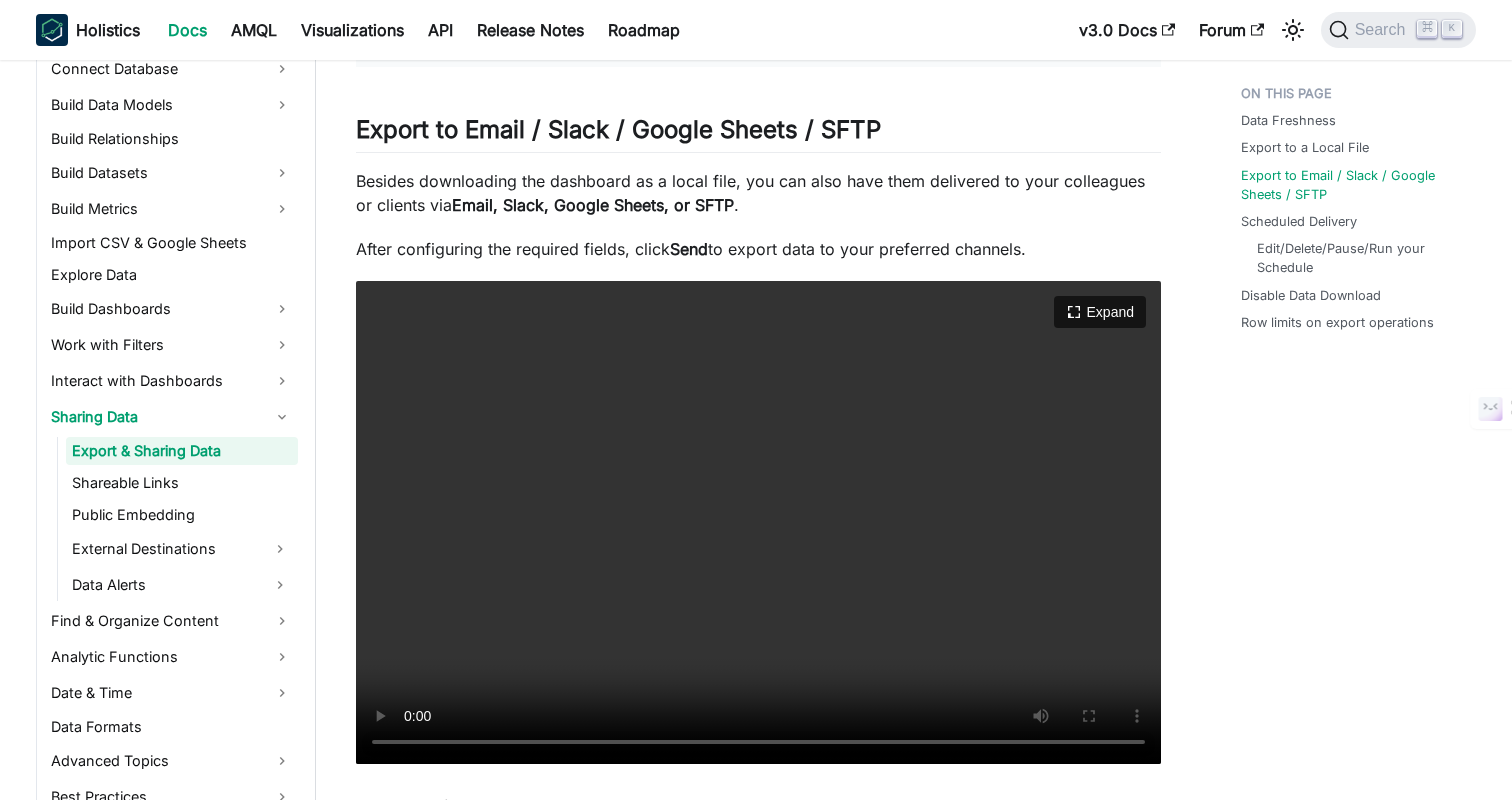 click on "Your browser does not support embedding video, but you can  download it ." at bounding box center (758, 522) 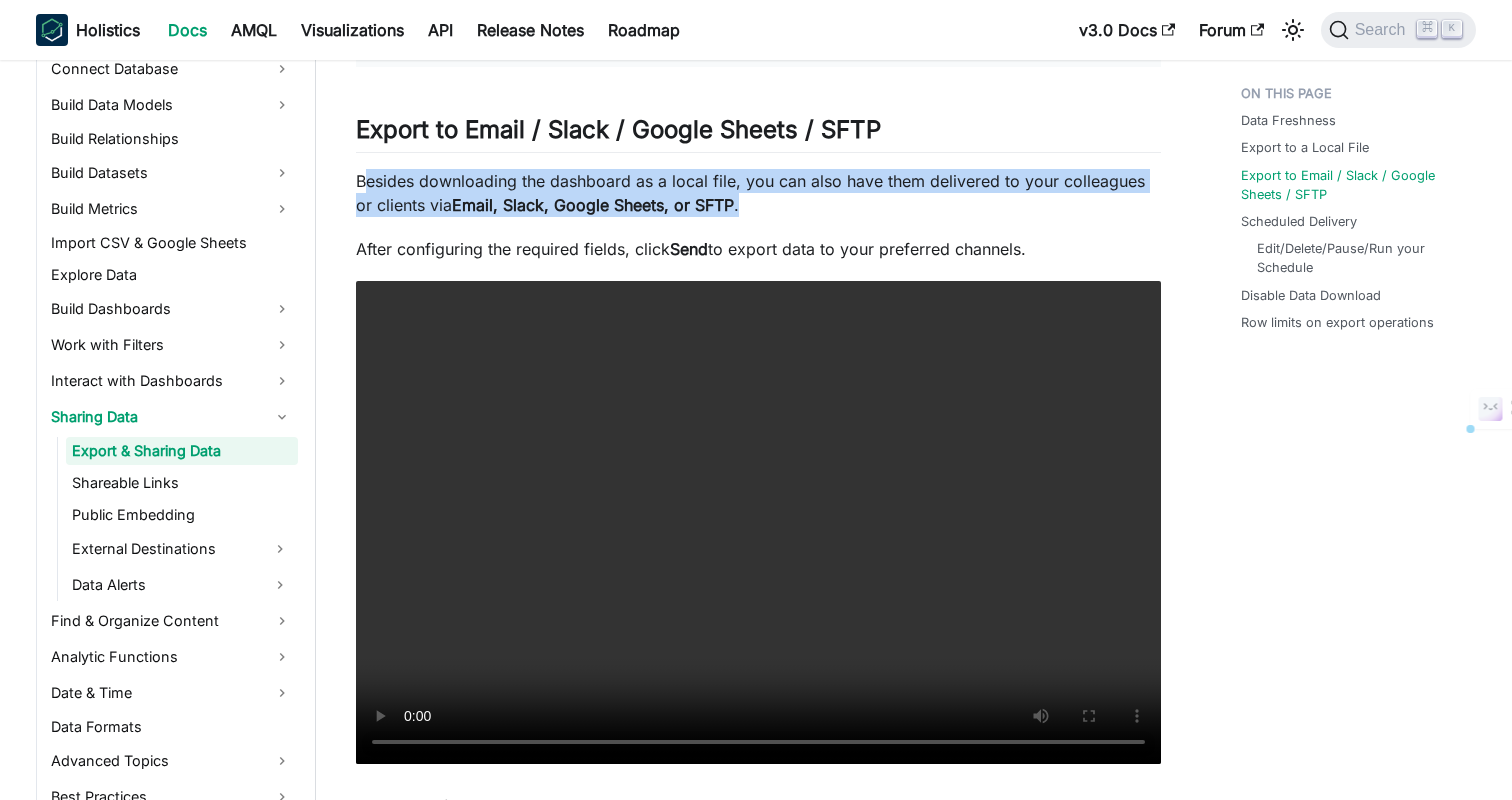 drag, startPoint x: 362, startPoint y: 162, endPoint x: 810, endPoint y: 180, distance: 448.36145 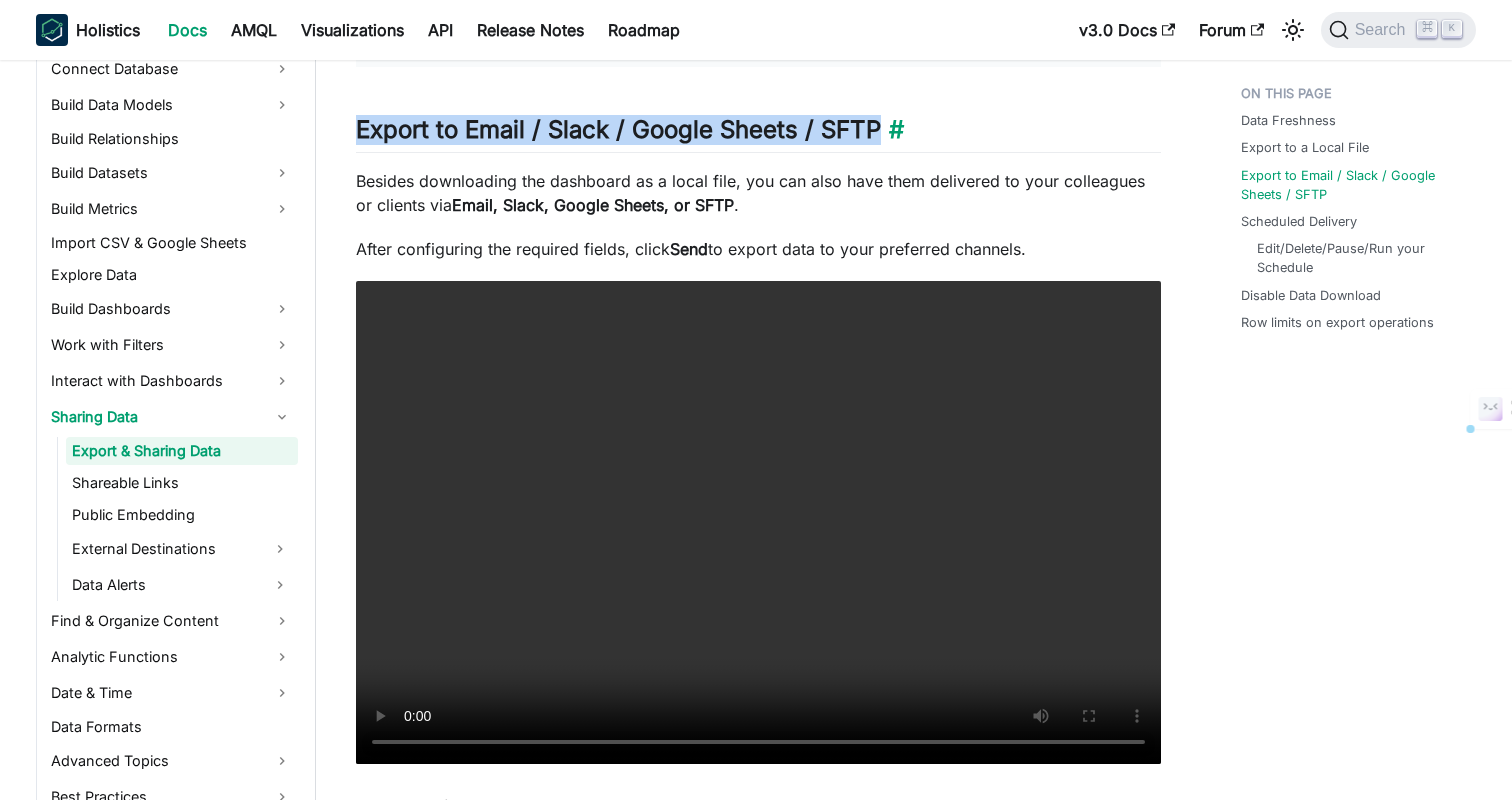 drag, startPoint x: 359, startPoint y: 105, endPoint x: 883, endPoint y: 101, distance: 524.01526 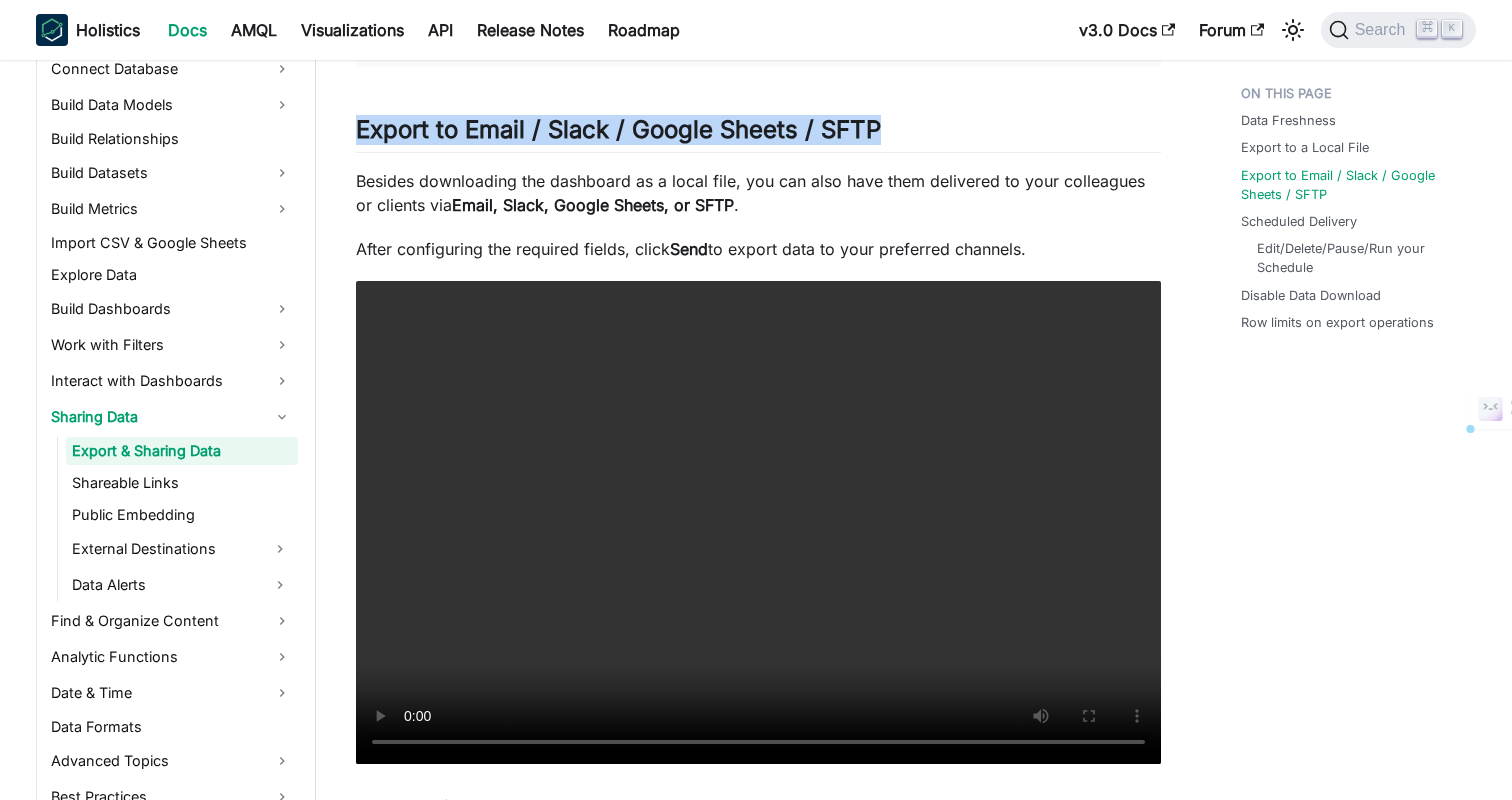 copy on "Export to Email / Slack / Google Sheets / SFTP" 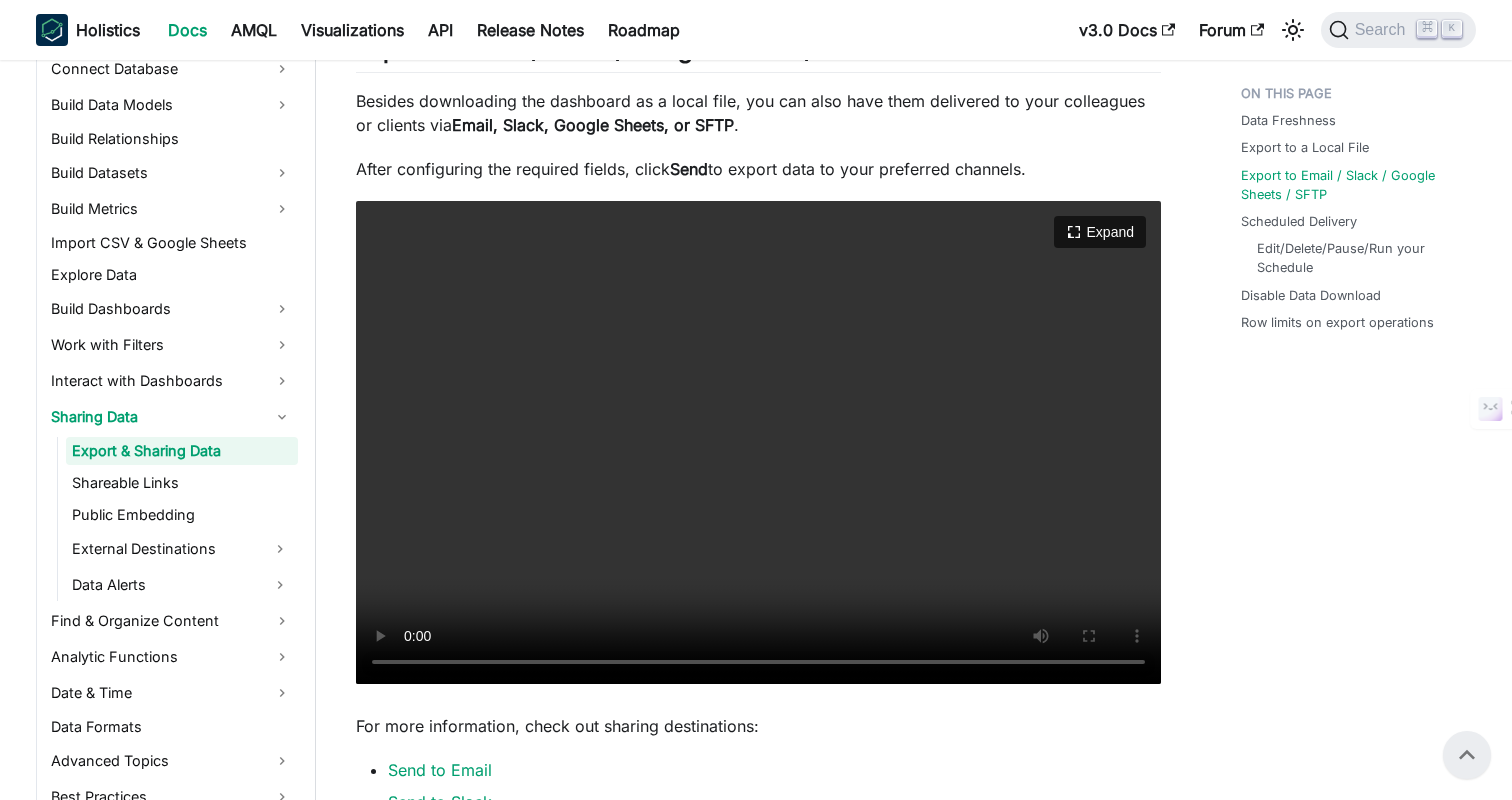 scroll, scrollTop: 1474, scrollLeft: 0, axis: vertical 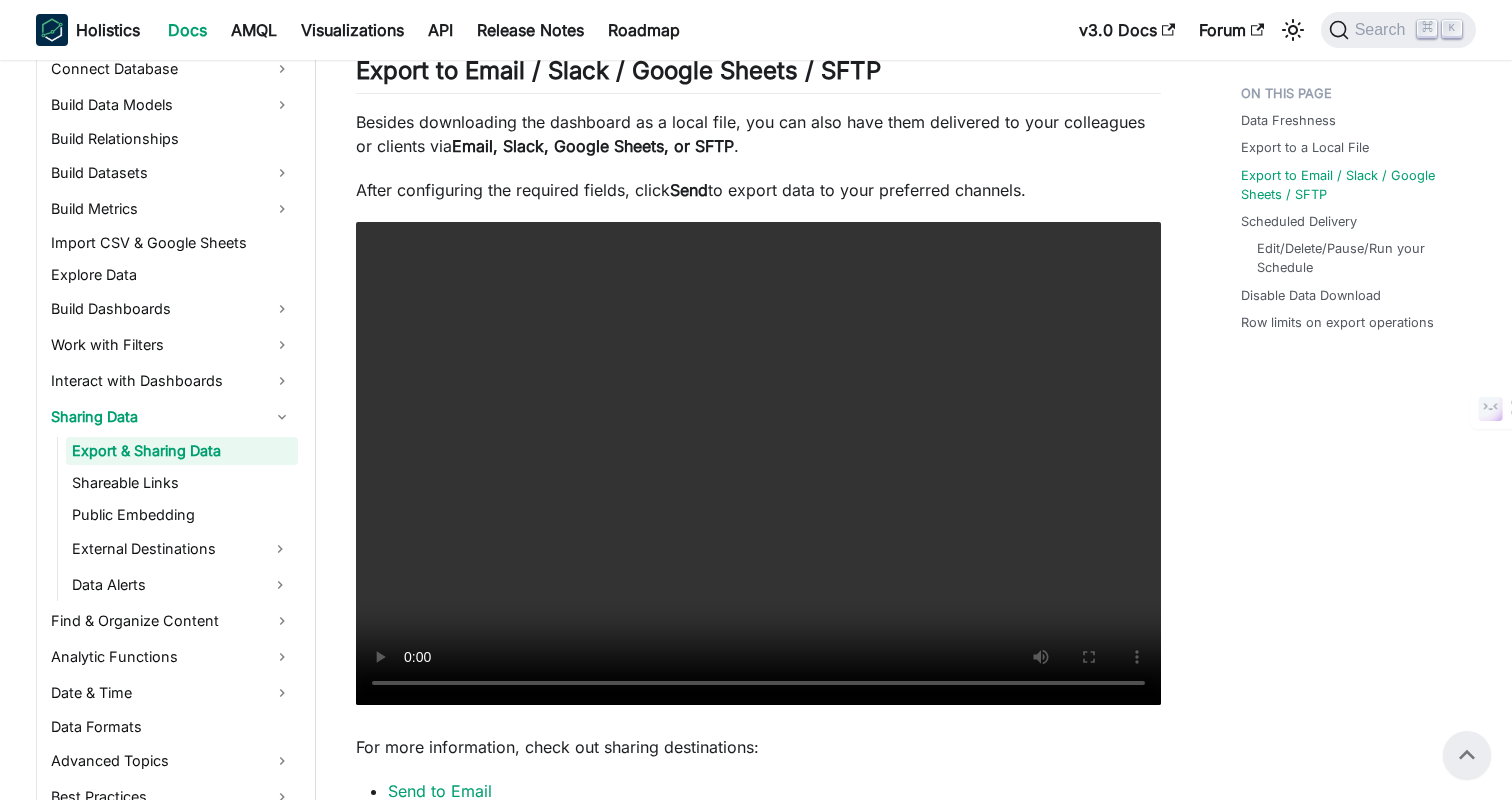 click on "Data Freshness Export to a Local File Export to Email / Slack / Google Sheets / SFTP Scheduled Delivery Edit/Delete/Pause/Run your Schedule Disable Data Download Row limits on export operations" at bounding box center (1348, 701) 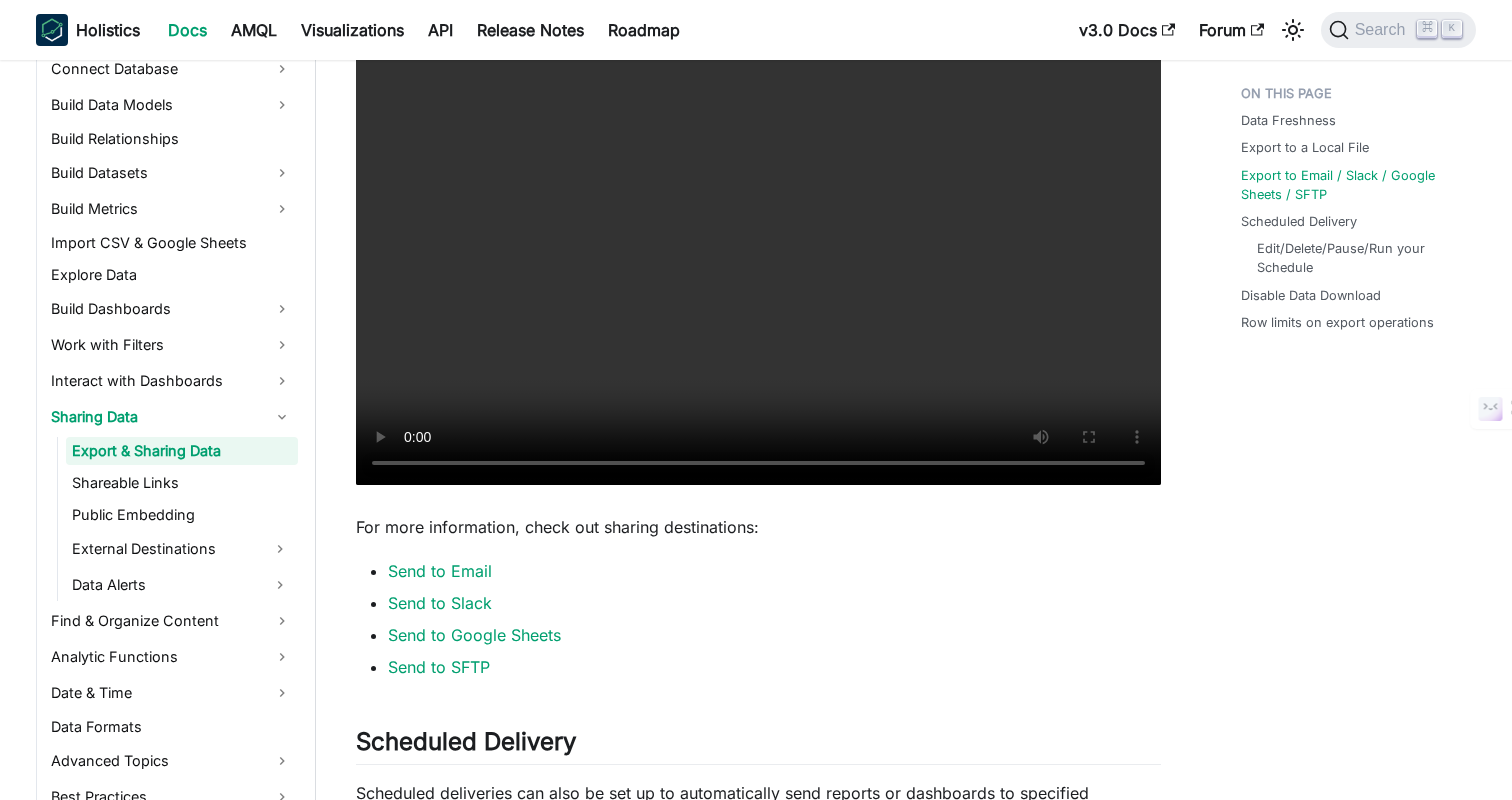 scroll, scrollTop: 1766, scrollLeft: 0, axis: vertical 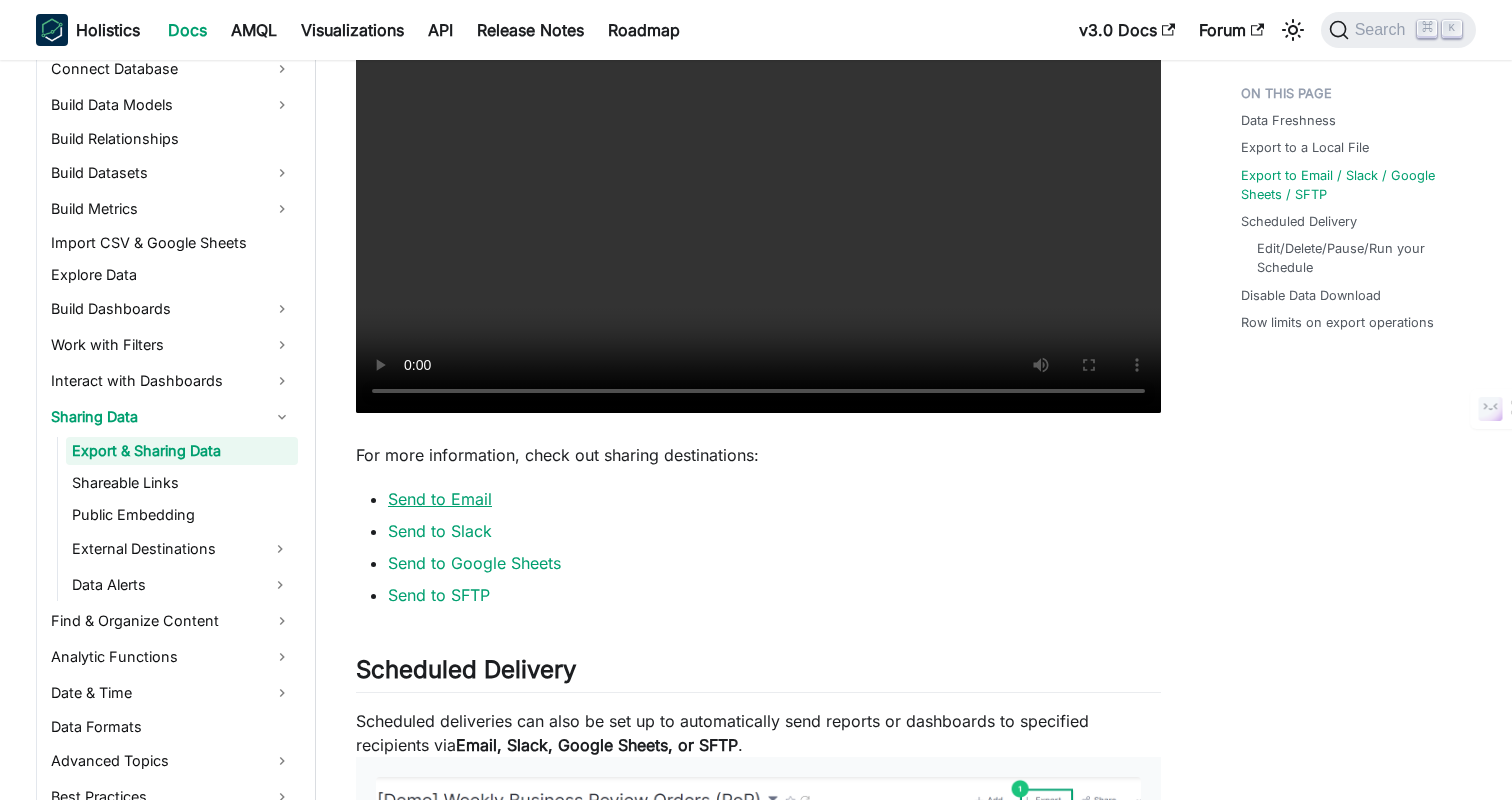 click on "Send to Email" at bounding box center [440, 499] 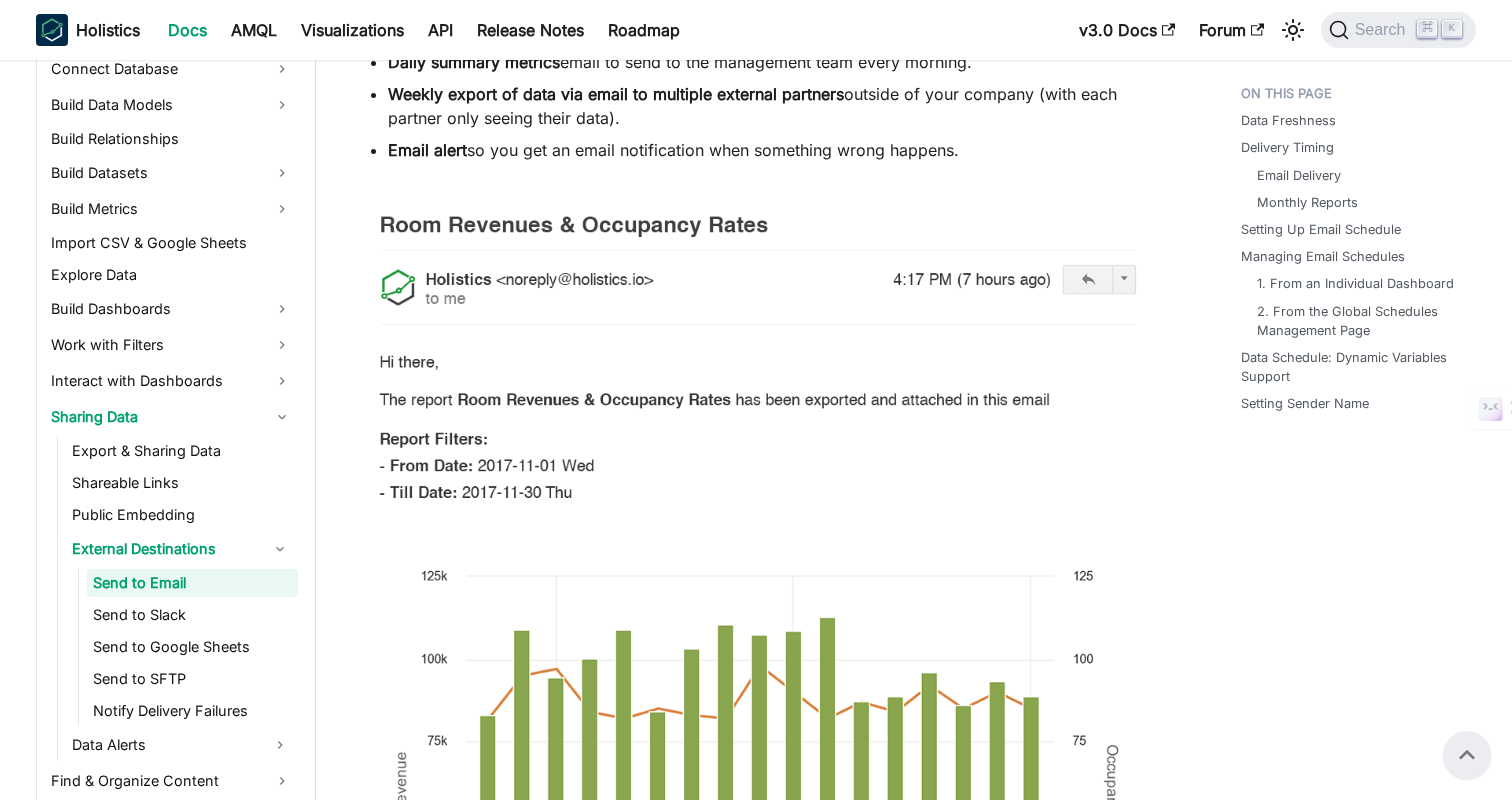 scroll, scrollTop: 0, scrollLeft: 0, axis: both 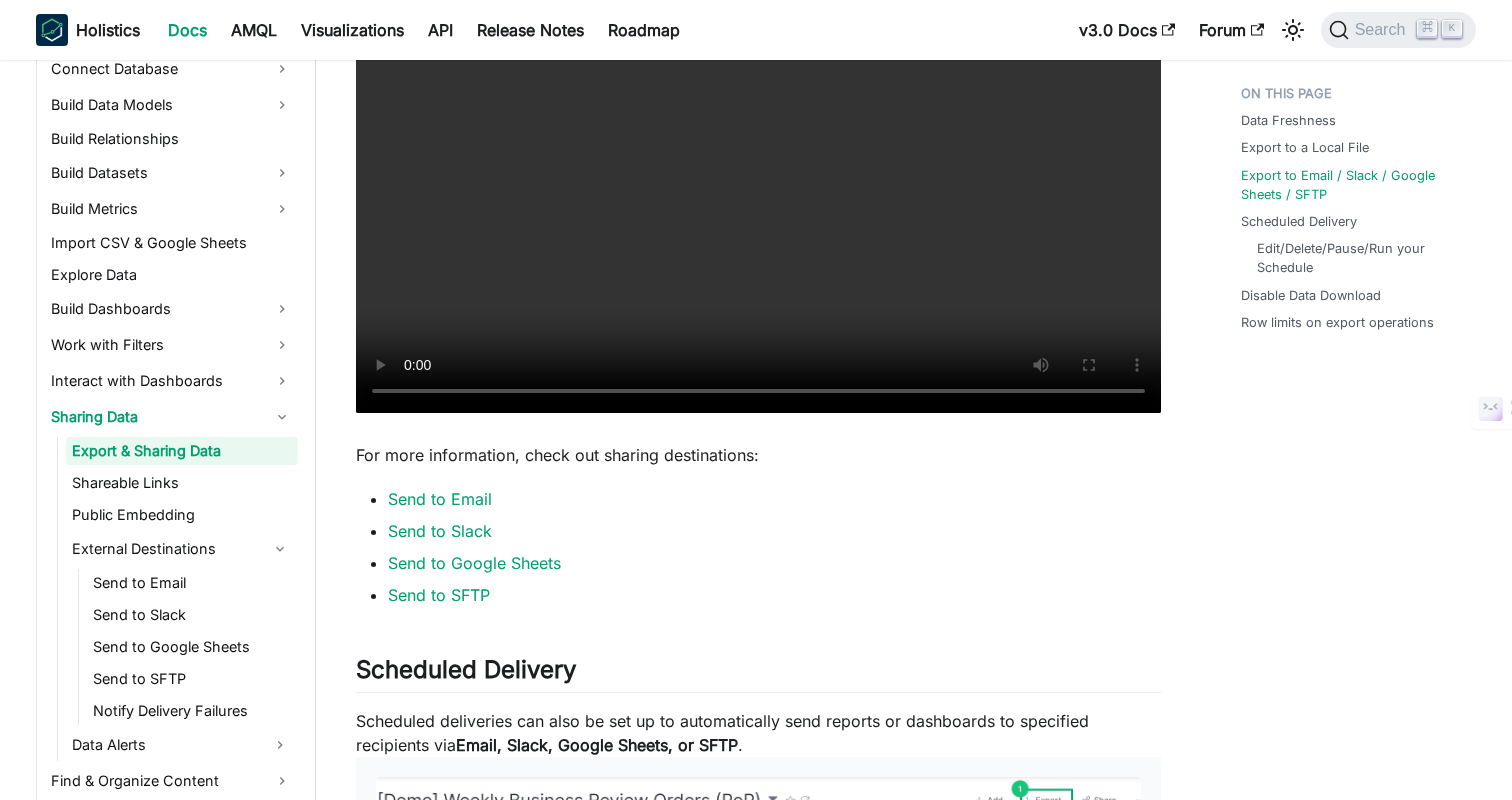 click on "Export & Sharing Data At times, you may come across important information that you would like to share with others or present at a meeting. Holistics offers various options to help you export and send scheduled reports and dashboards seamlessly:
Download as a local file
Export to Email / Slack / Google Sheet / SFTP
Scheduled delivery
Delivery options Destination options Supported file formats Exploration Export Local Excel, CSV Report widget Export Local, Email, Slack, Google Sheet, SFTP PDF, PNG, Excel, CSV Report widget (scheduled) Scheduled delivery Email, Slack, Google Sheet, SFTP PDF, PNG, Excel, CSV Dashboard Export Local, Email, Slack PDF, PNG, Excel, CSV Dashboard (scheduled) Scheduled delivery Email, Slack, Google Sheet, SFTP PDF, PNG, Excel, CSV
Data Freshness ​
When exporting, Holistics will use  cached  dashboard data when available.
While Scheduled delivery always uses  updated data  from the user's database. It  does not  fetch data from our cache.
Export to a Local File" at bounding box center (758, 341) 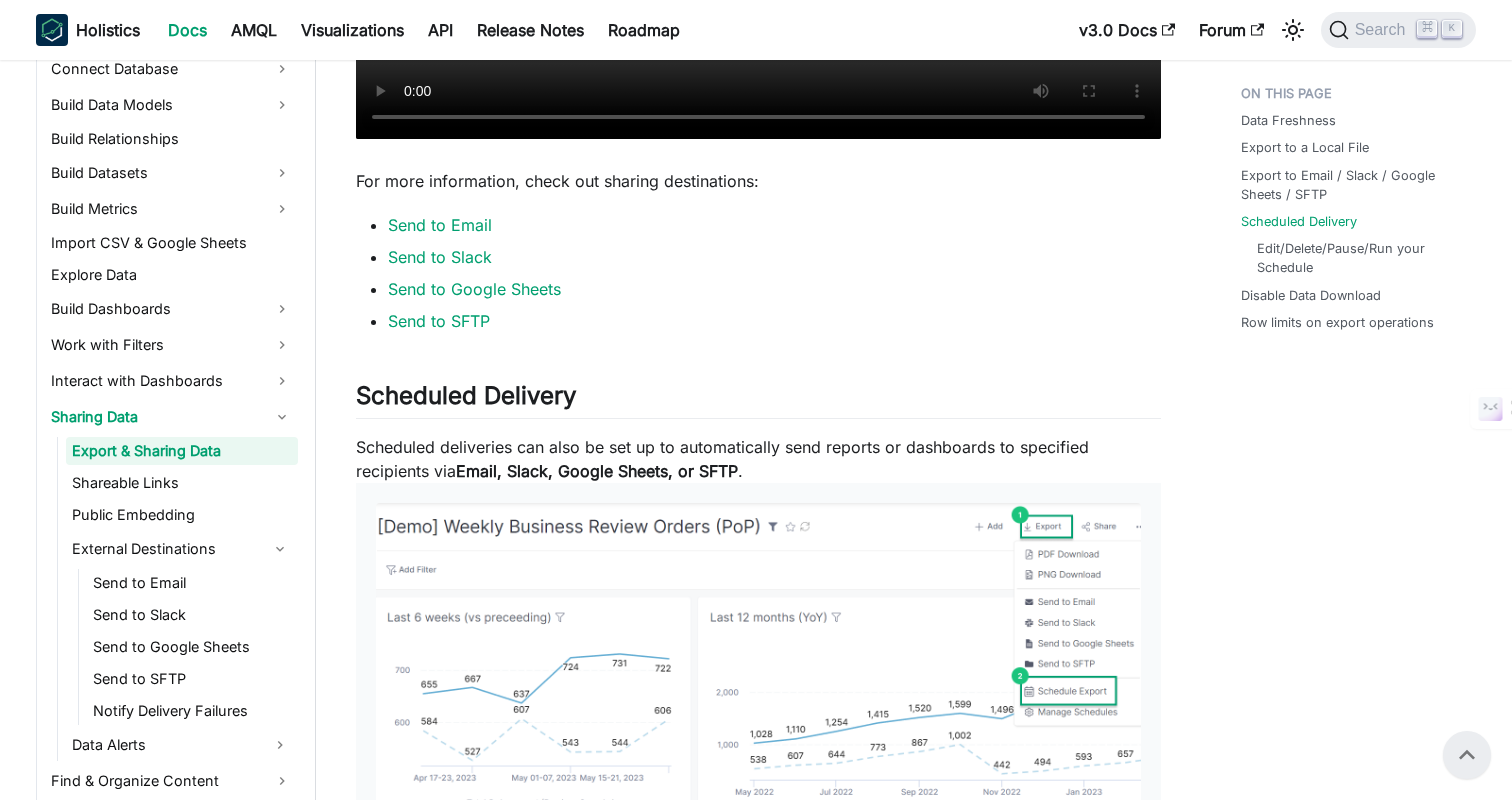 scroll, scrollTop: 1989, scrollLeft: 0, axis: vertical 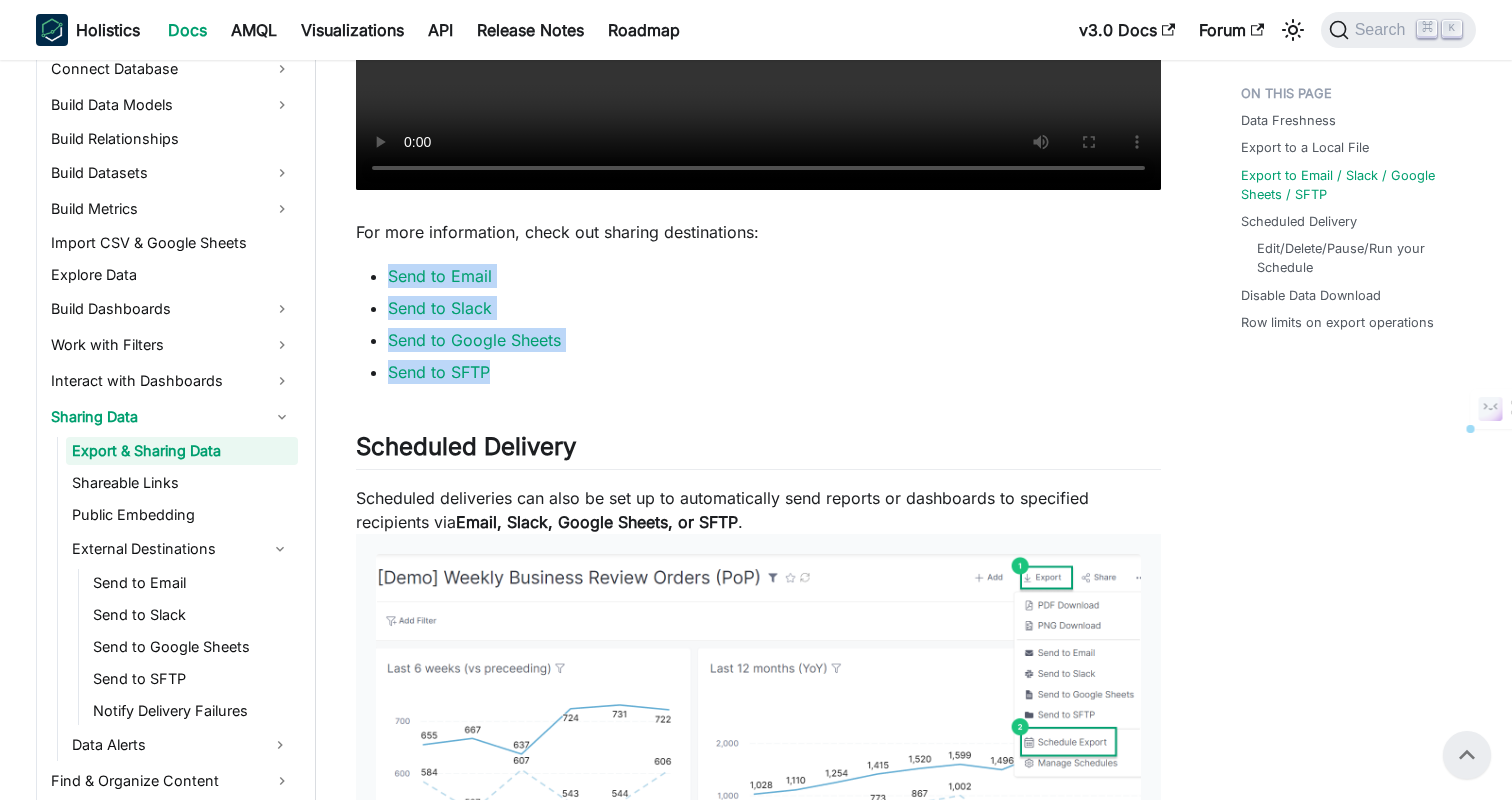 drag, startPoint x: 549, startPoint y: 361, endPoint x: 382, endPoint y: 247, distance: 202.2004 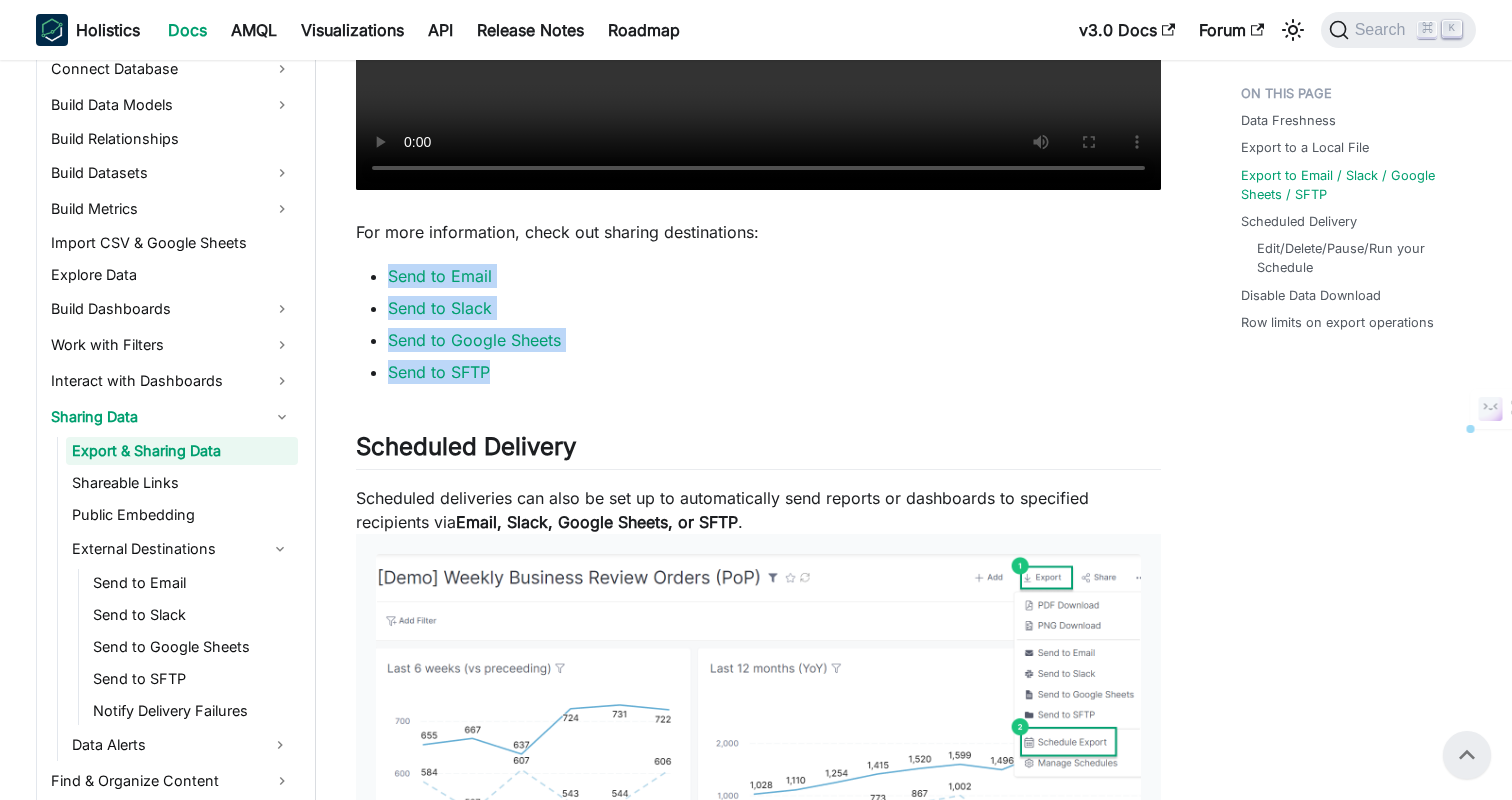 copy on "Send to Email
Send to Slack
Send to Google Sheets
Send to SFTP" 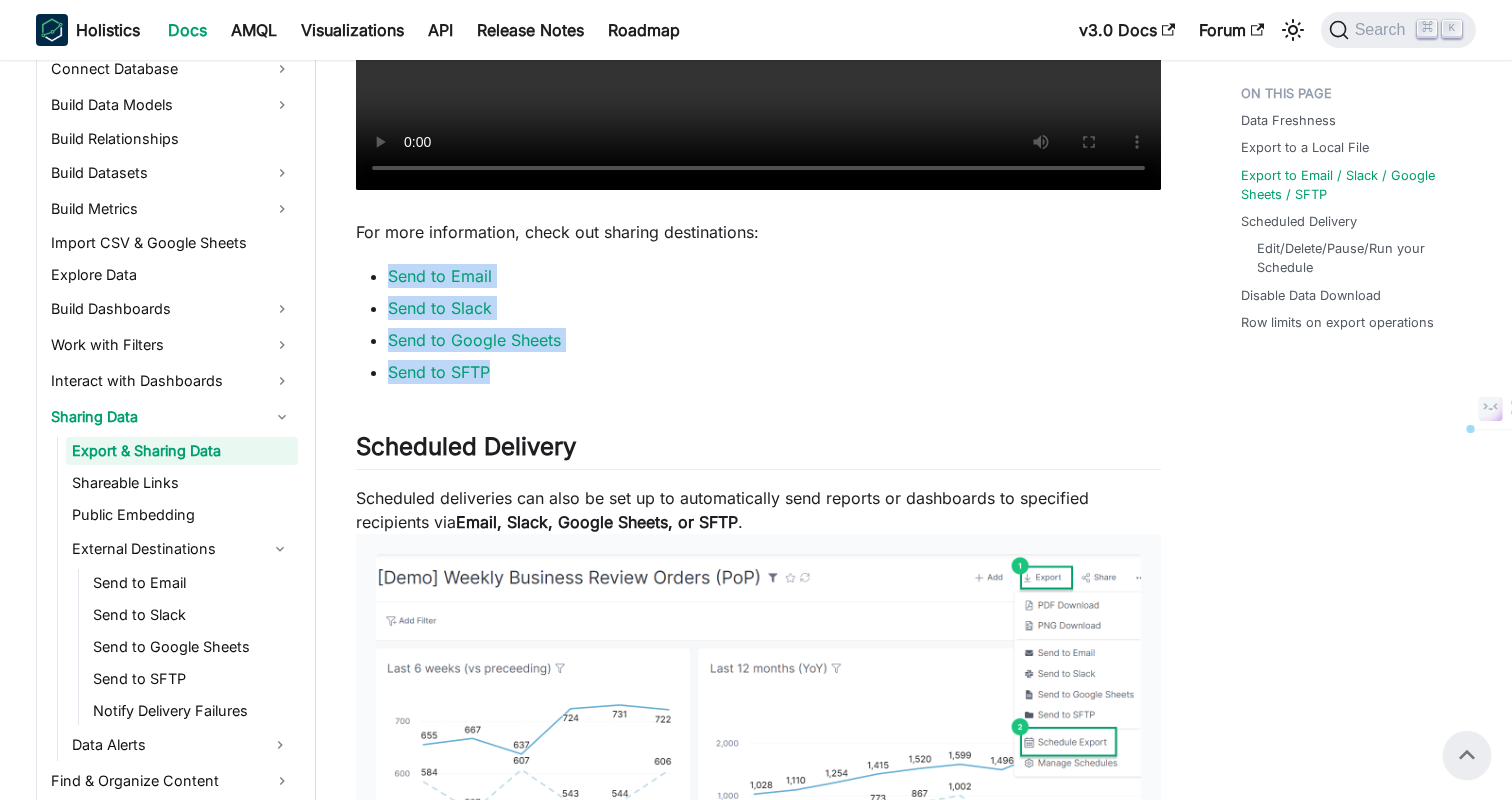 click on "Send to Email" at bounding box center (774, 276) 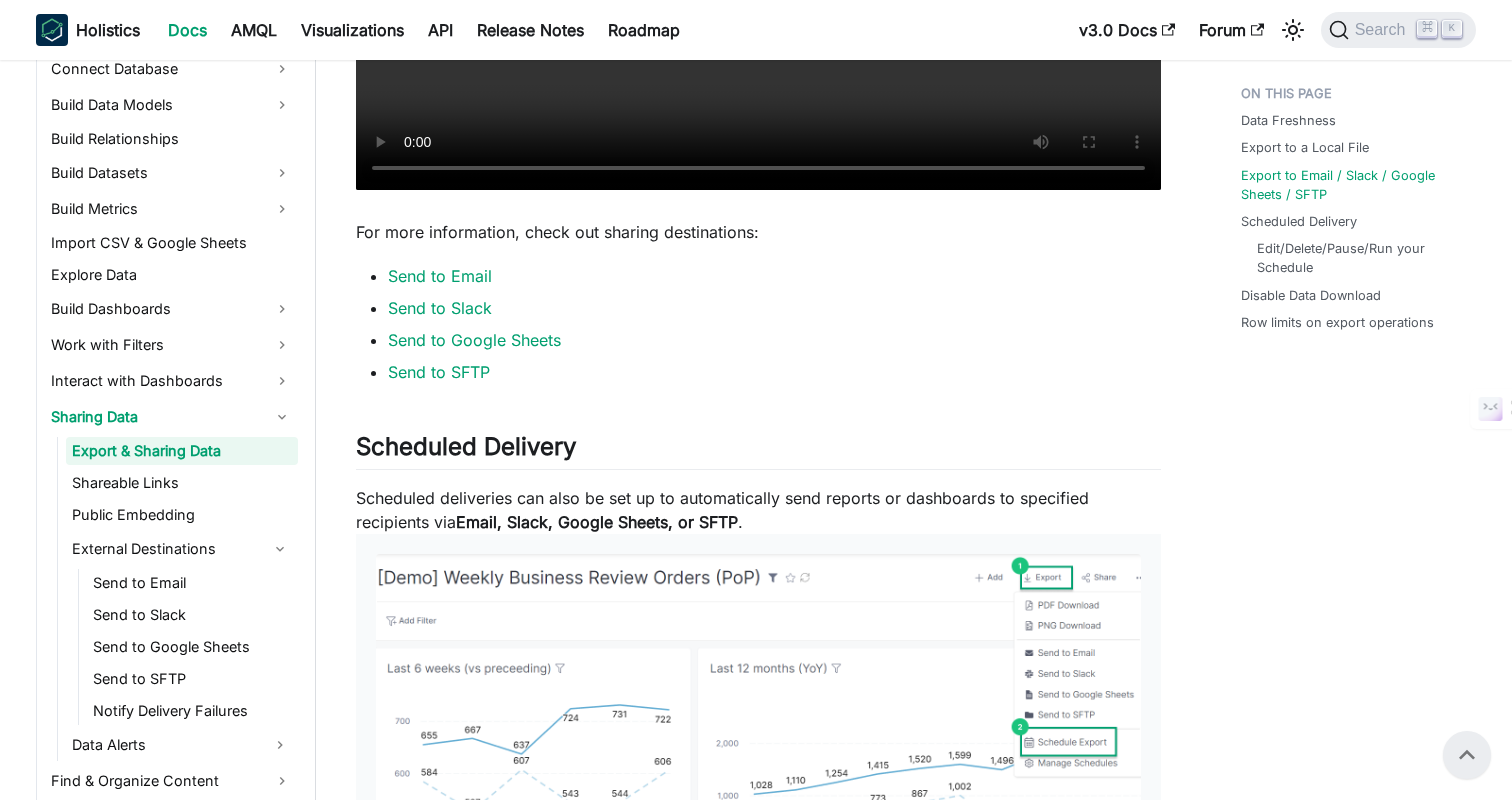 click on "Send to Email" at bounding box center (774, 276) 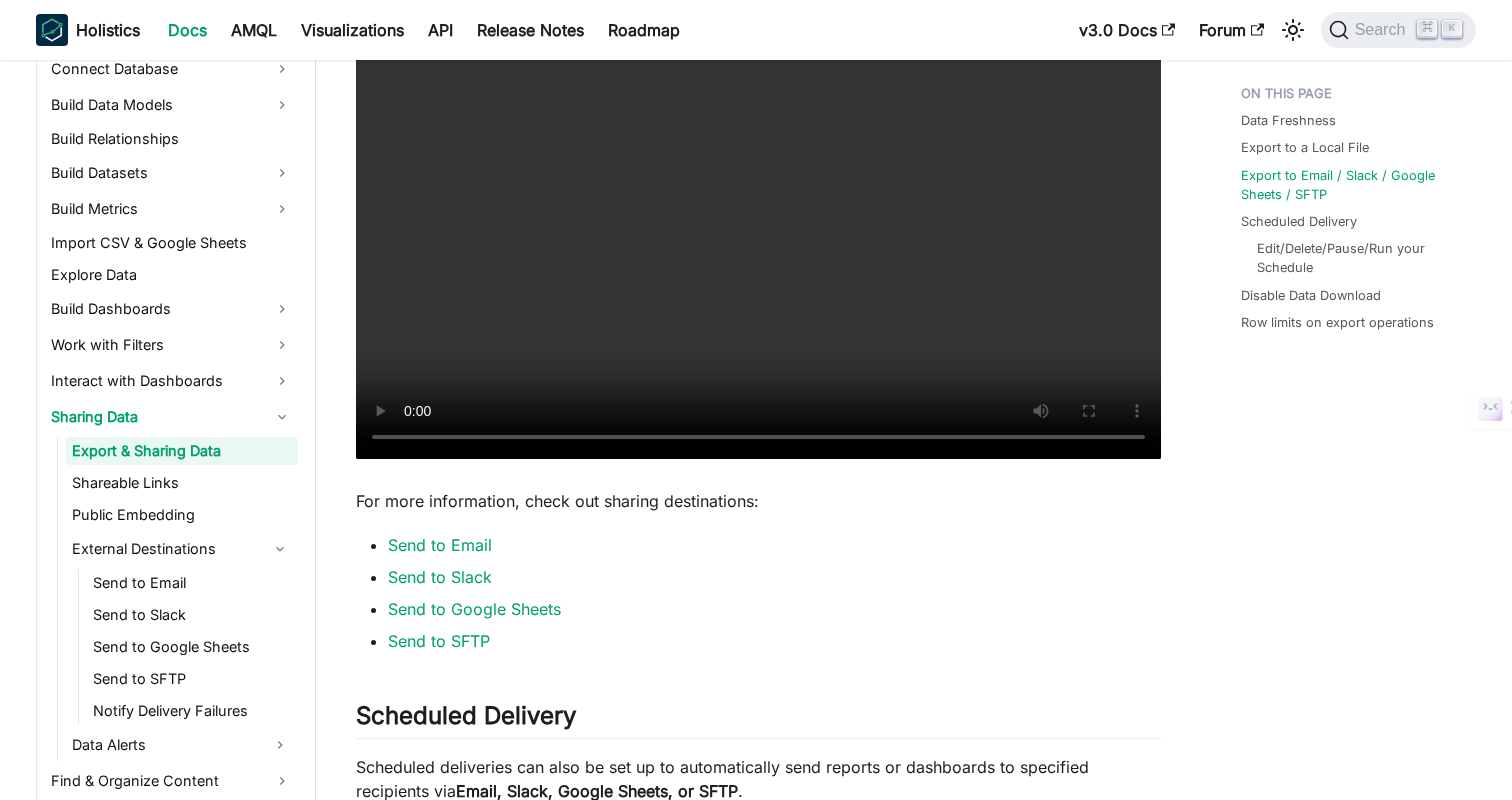 scroll, scrollTop: 1725, scrollLeft: 0, axis: vertical 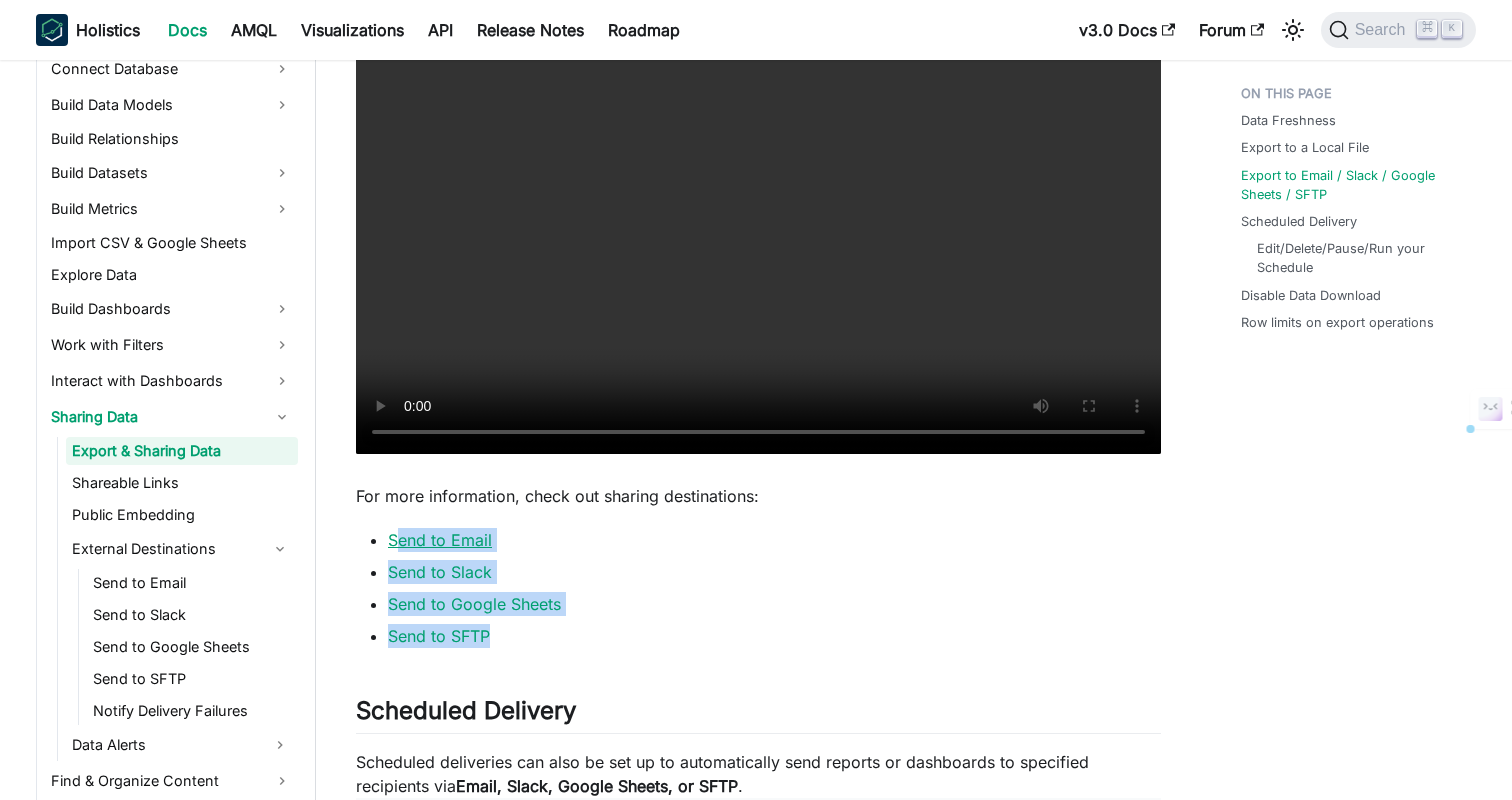 drag, startPoint x: 594, startPoint y: 620, endPoint x: 394, endPoint y: 510, distance: 228.25424 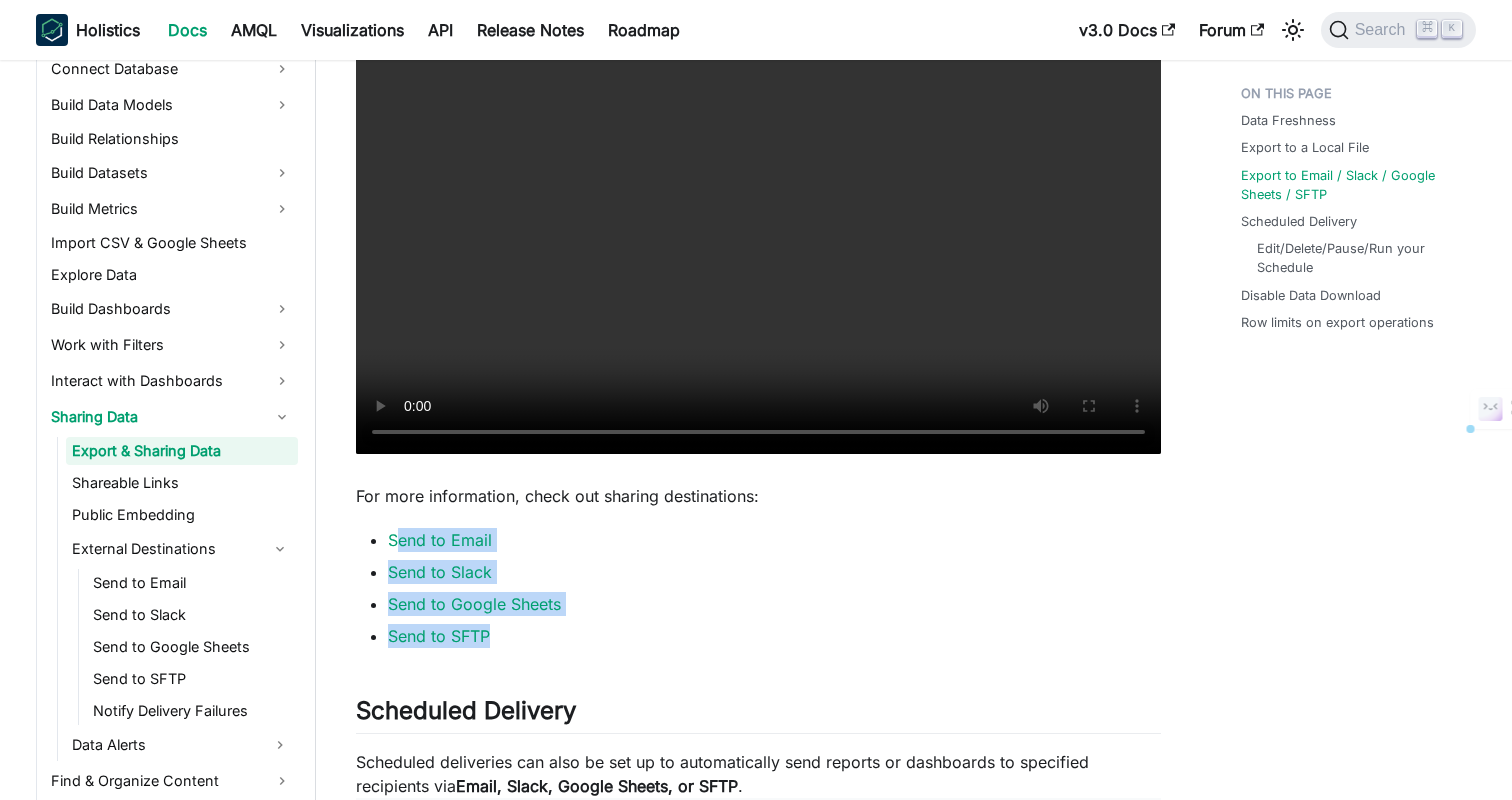 click on "Export & Sharing Data At times, you may come across important information that you would like to share with others or present at a meeting. Holistics offers various options to help you export and send scheduled reports and dashboards seamlessly:
Download as a local file
Export to Email / Slack / Google Sheet / SFTP
Scheduled delivery
Delivery options Destination options Supported file formats Exploration Export Local Excel, CSV Report widget Export Local, Email, Slack, Google Sheet, SFTP PDF, PNG, Excel, CSV Report widget (scheduled) Scheduled delivery Email, Slack, Google Sheet, SFTP PDF, PNG, Excel, CSV Dashboard Export Local, Email, Slack PDF, PNG, Excel, CSV Dashboard (scheduled) Scheduled delivery Email, Slack, Google Sheet, SFTP PDF, PNG, Excel, CSV
Data Freshness ​
When exporting, Holistics will use  cached  dashboard data when available.
While Scheduled delivery always uses  updated data  from the user's database. It  does not  fetch data from our cache.
Export to a Local File" at bounding box center [758, 382] 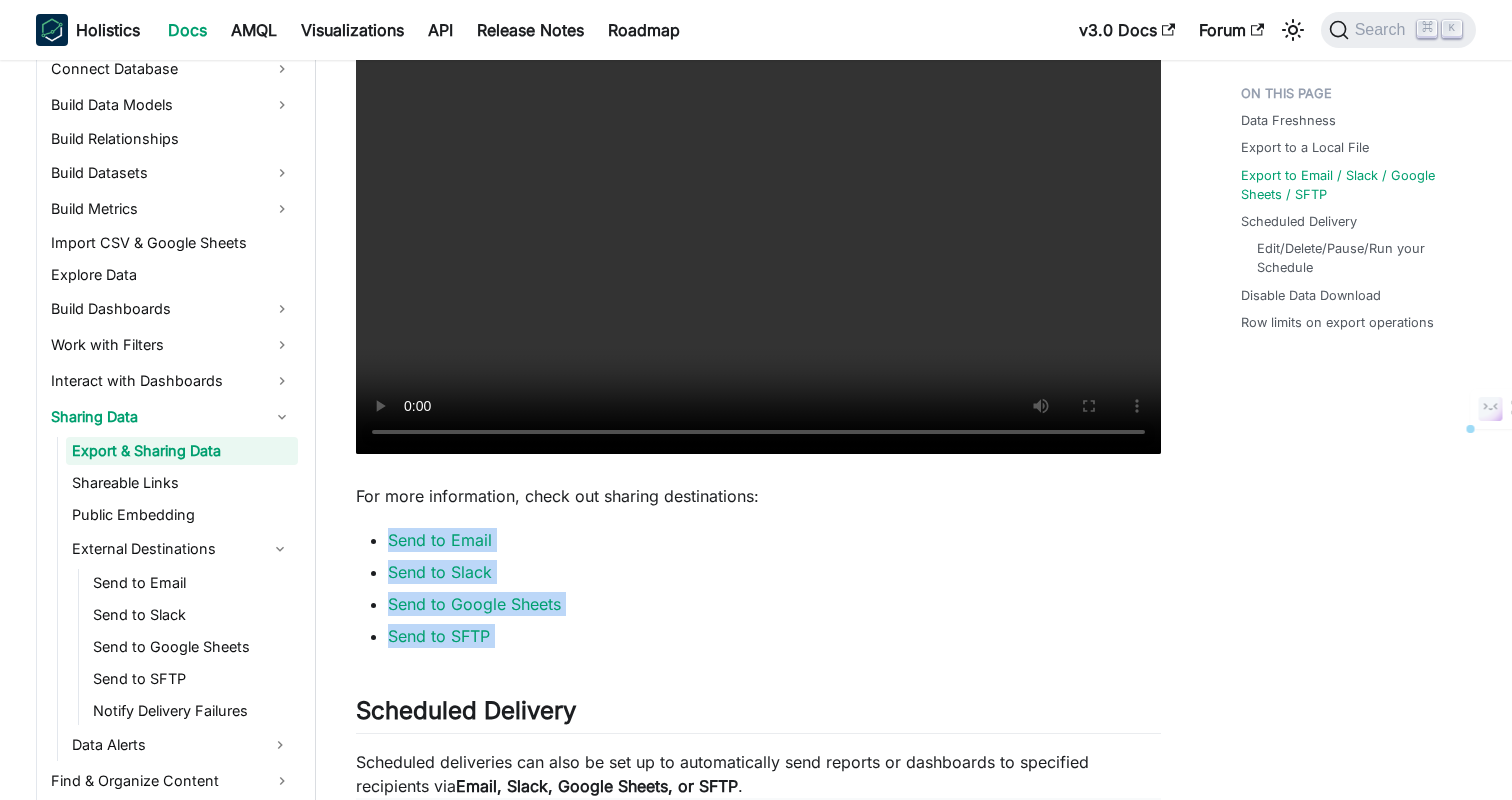 drag, startPoint x: 586, startPoint y: 632, endPoint x: 388, endPoint y: 504, distance: 235.77107 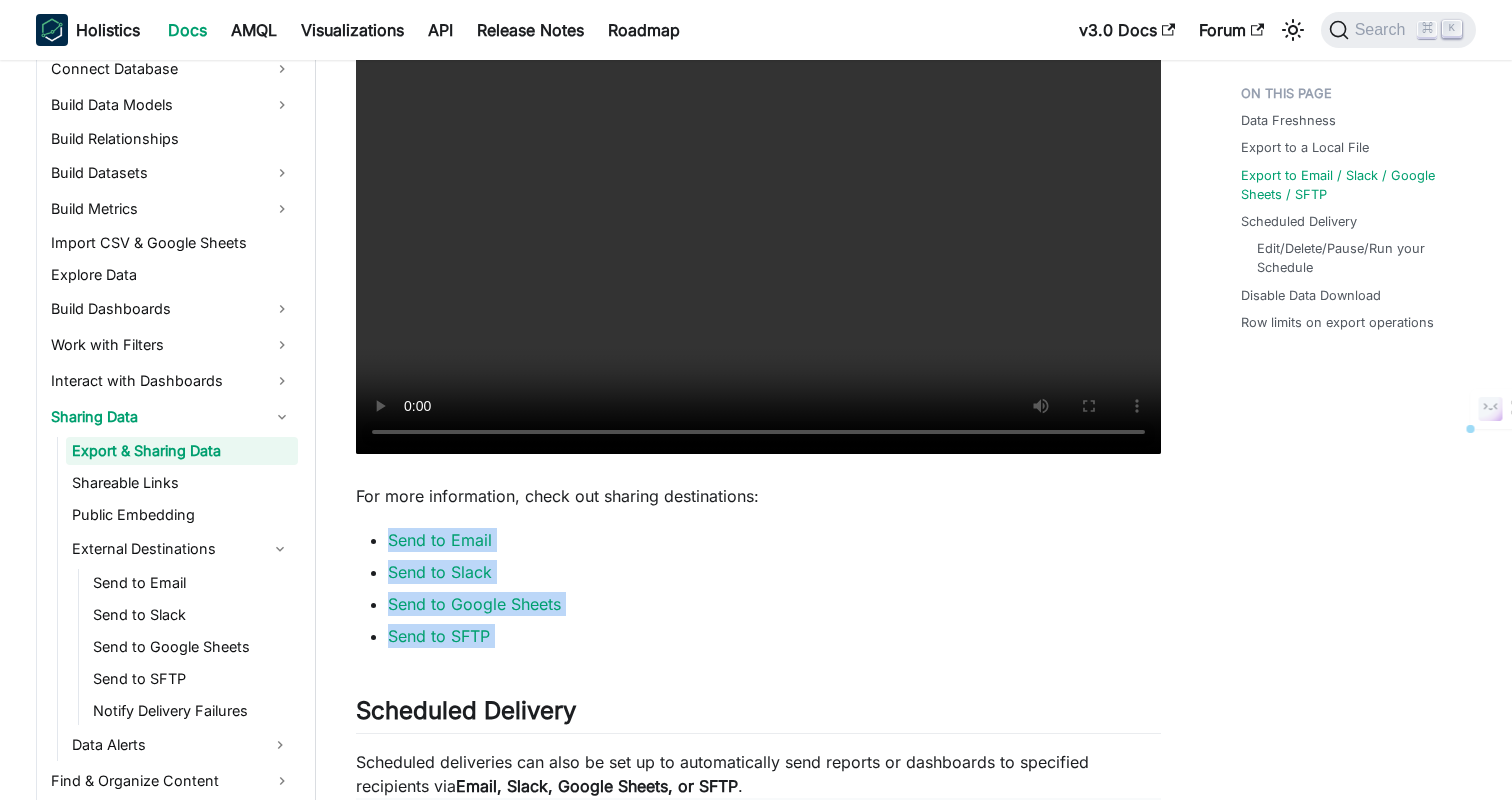 copy on "Send to Email
Send to Slack
Send to Google Sheets
Send to SFTP" 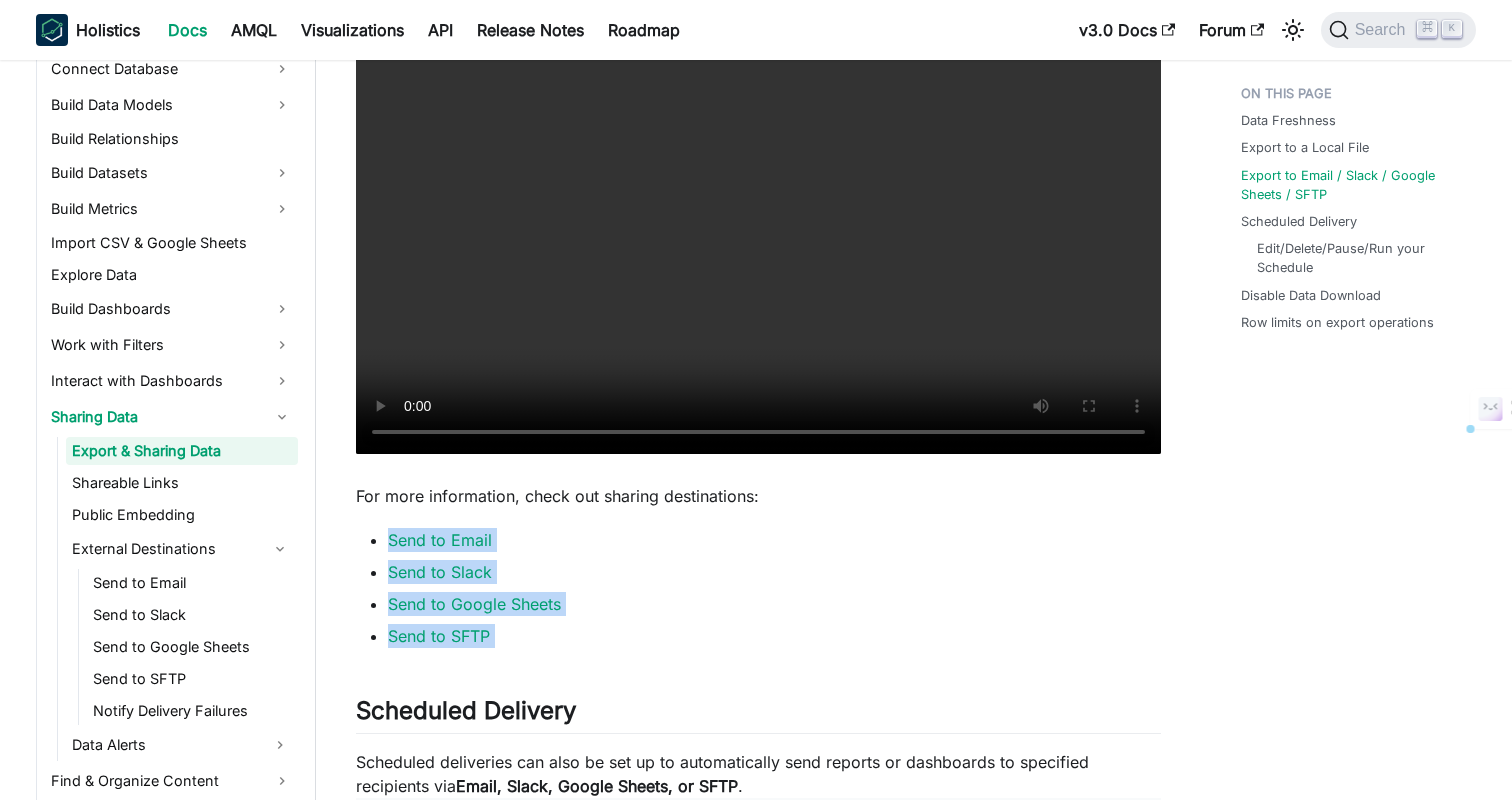 click on "Send to Slack" at bounding box center (774, 572) 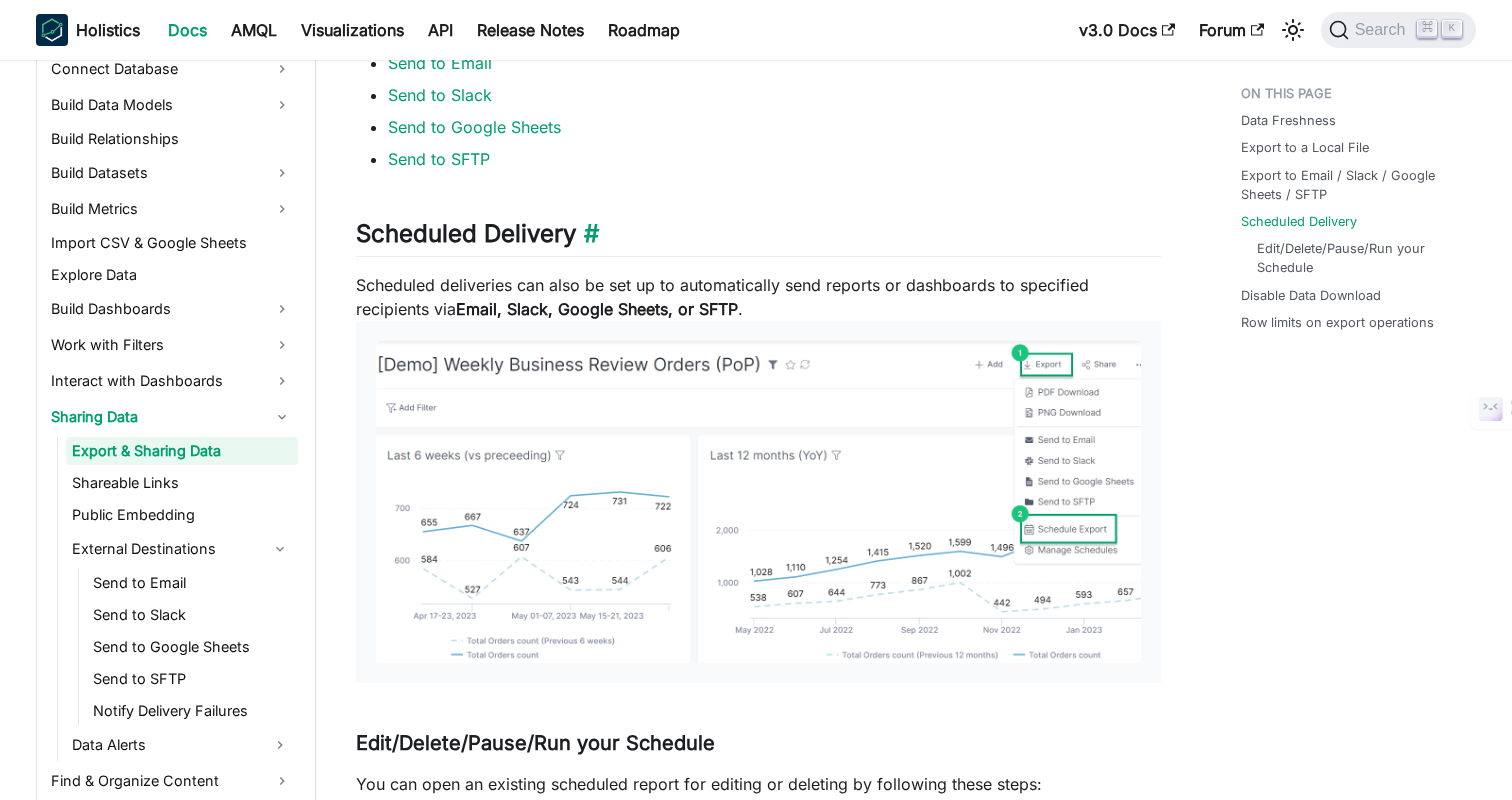 scroll, scrollTop: 2240, scrollLeft: 0, axis: vertical 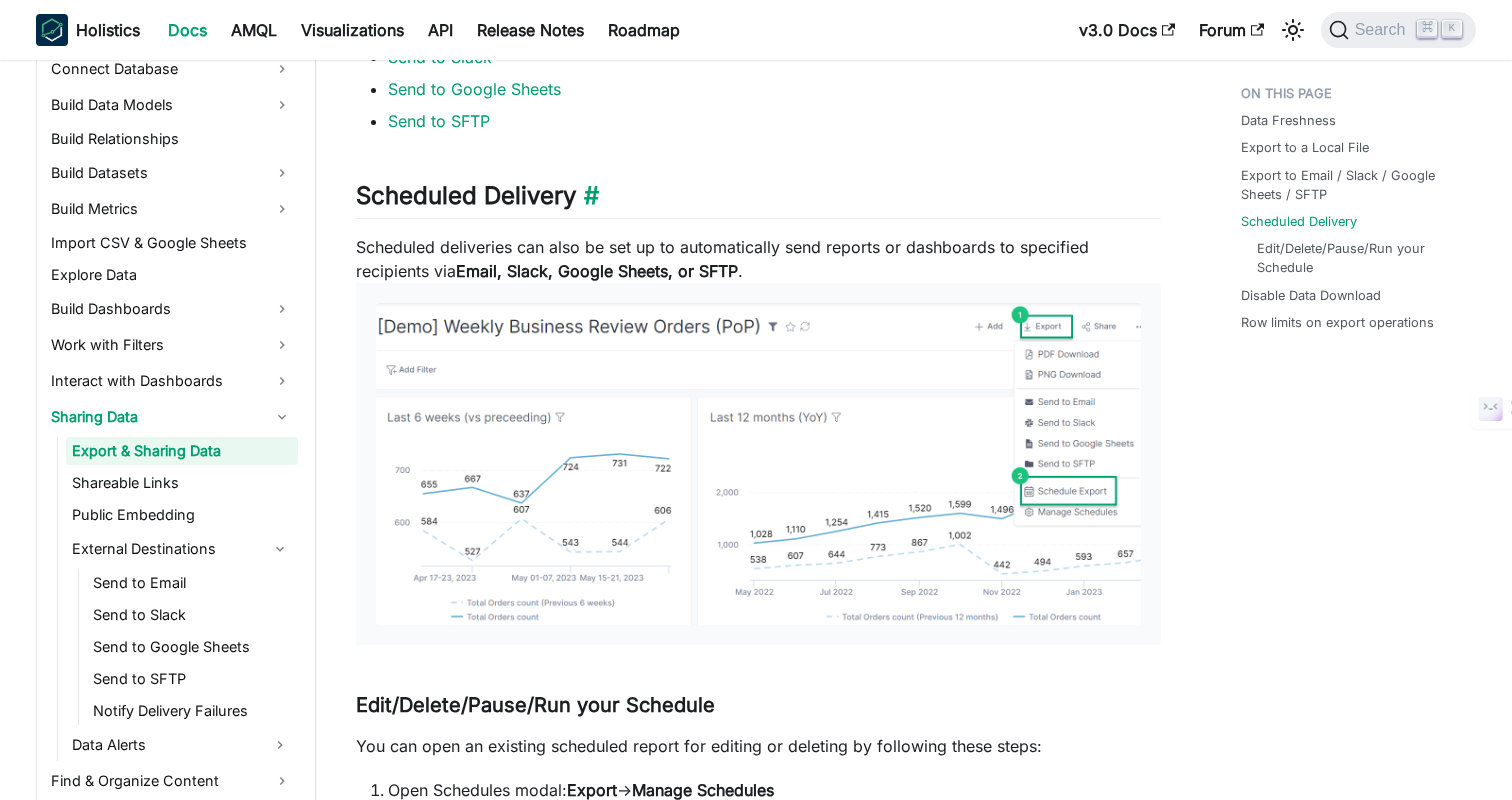 click on "Scheduled Delivery ​" at bounding box center [758, 200] 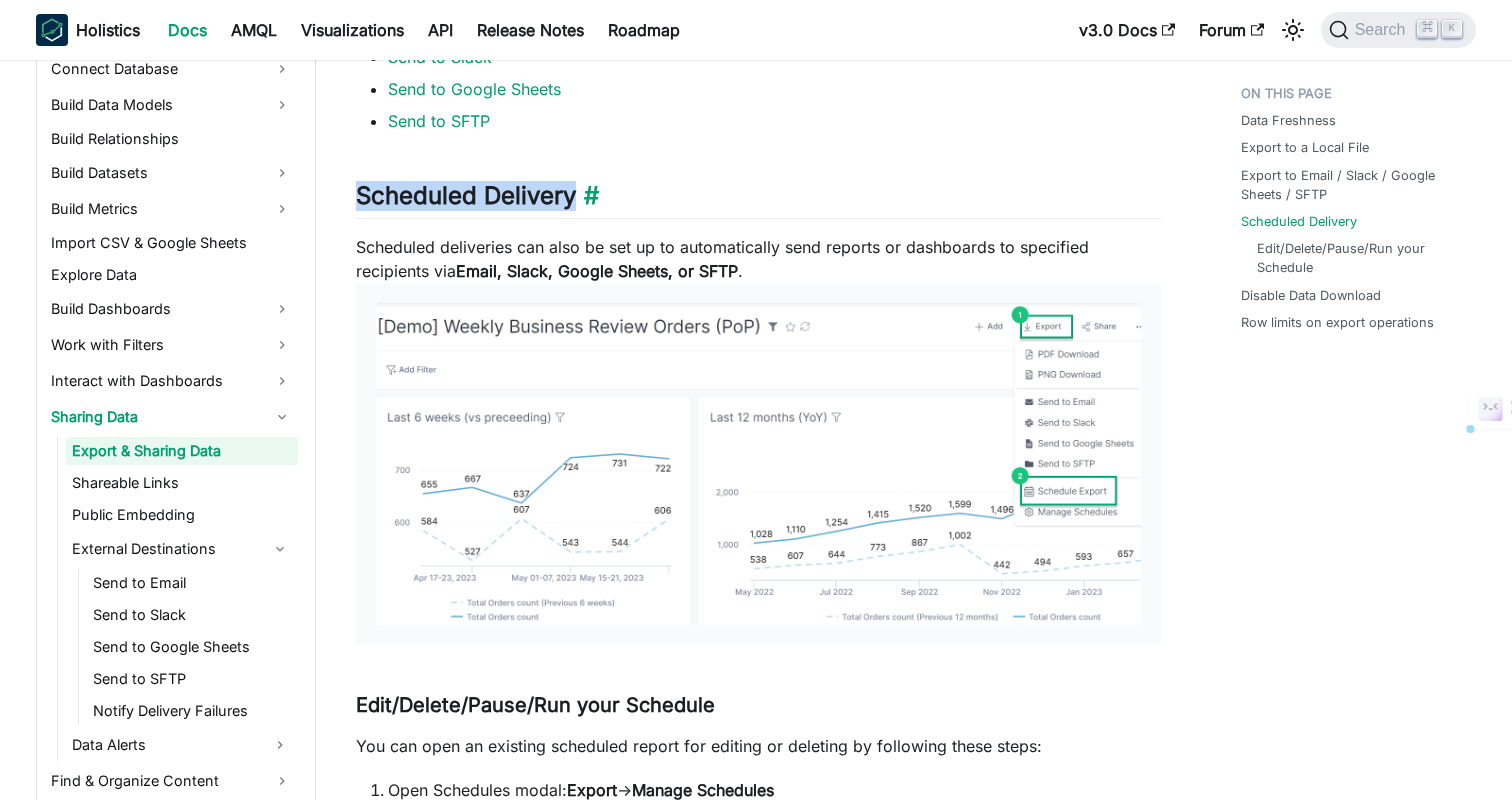 copy on "Scheduled Delivery" 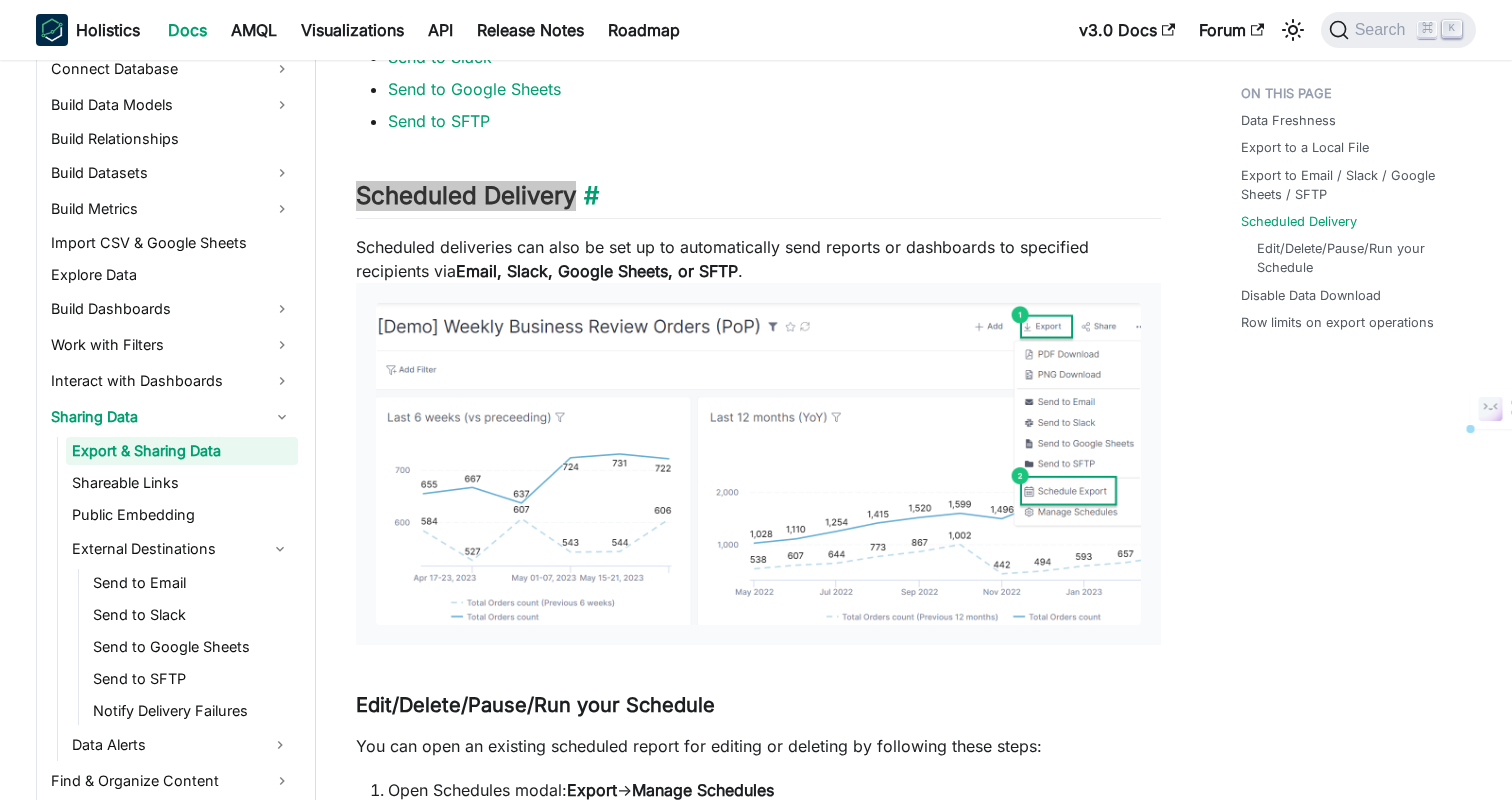 drag, startPoint x: 347, startPoint y: 179, endPoint x: 626, endPoint y: 188, distance: 279.1451 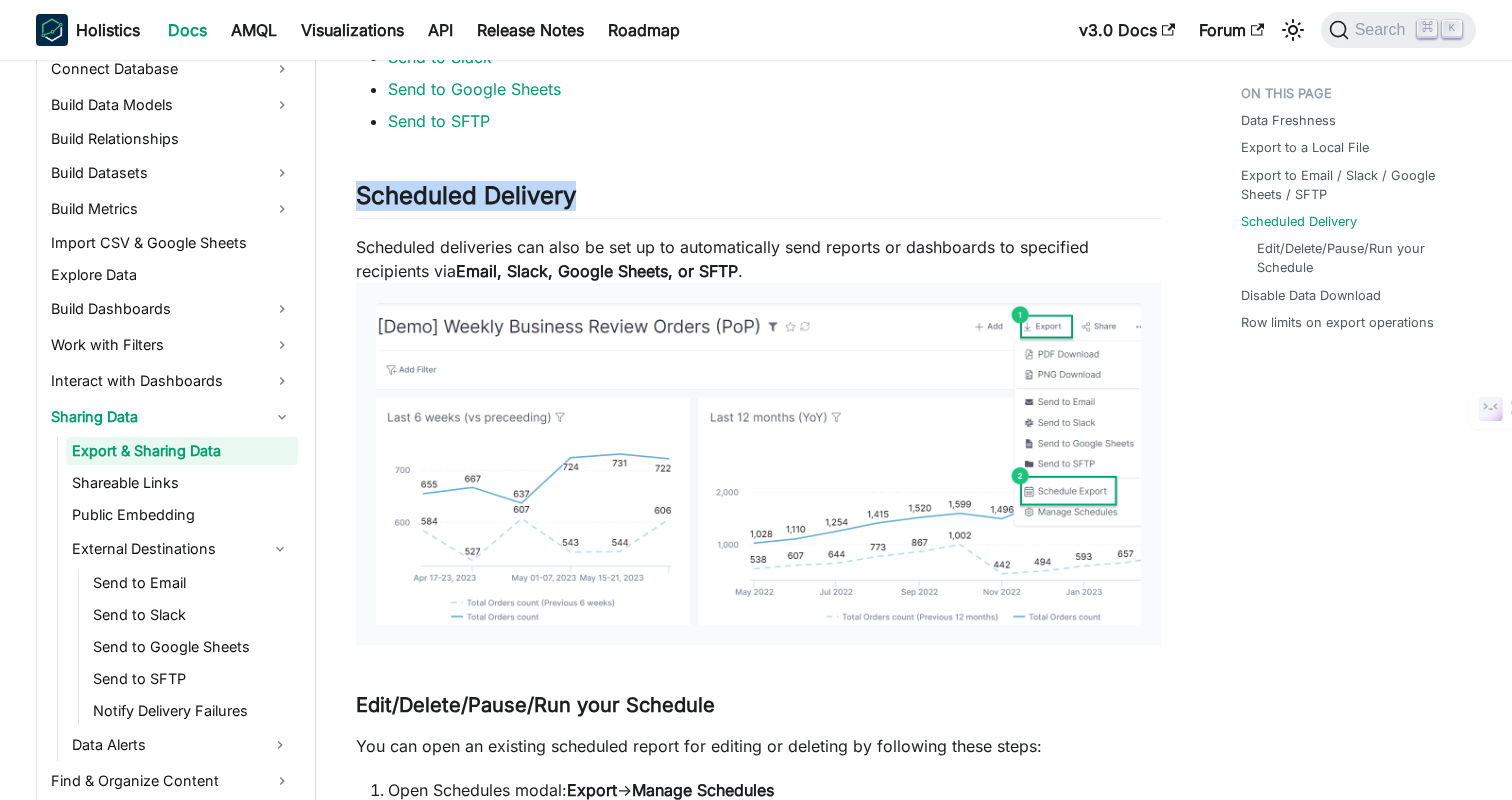 scroll, scrollTop: 2303, scrollLeft: 0, axis: vertical 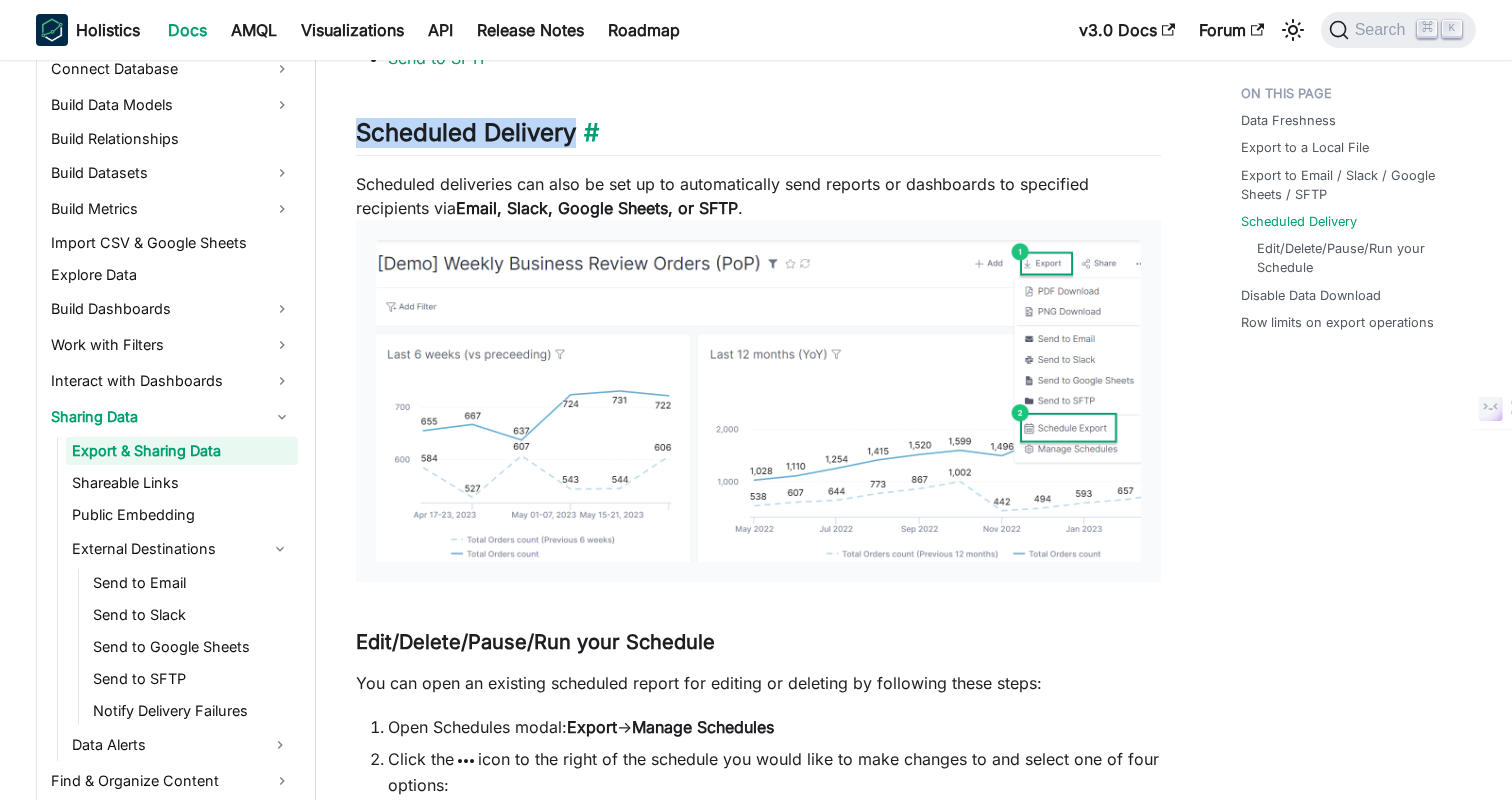 click on "Scheduled Delivery ​" at bounding box center (758, 137) 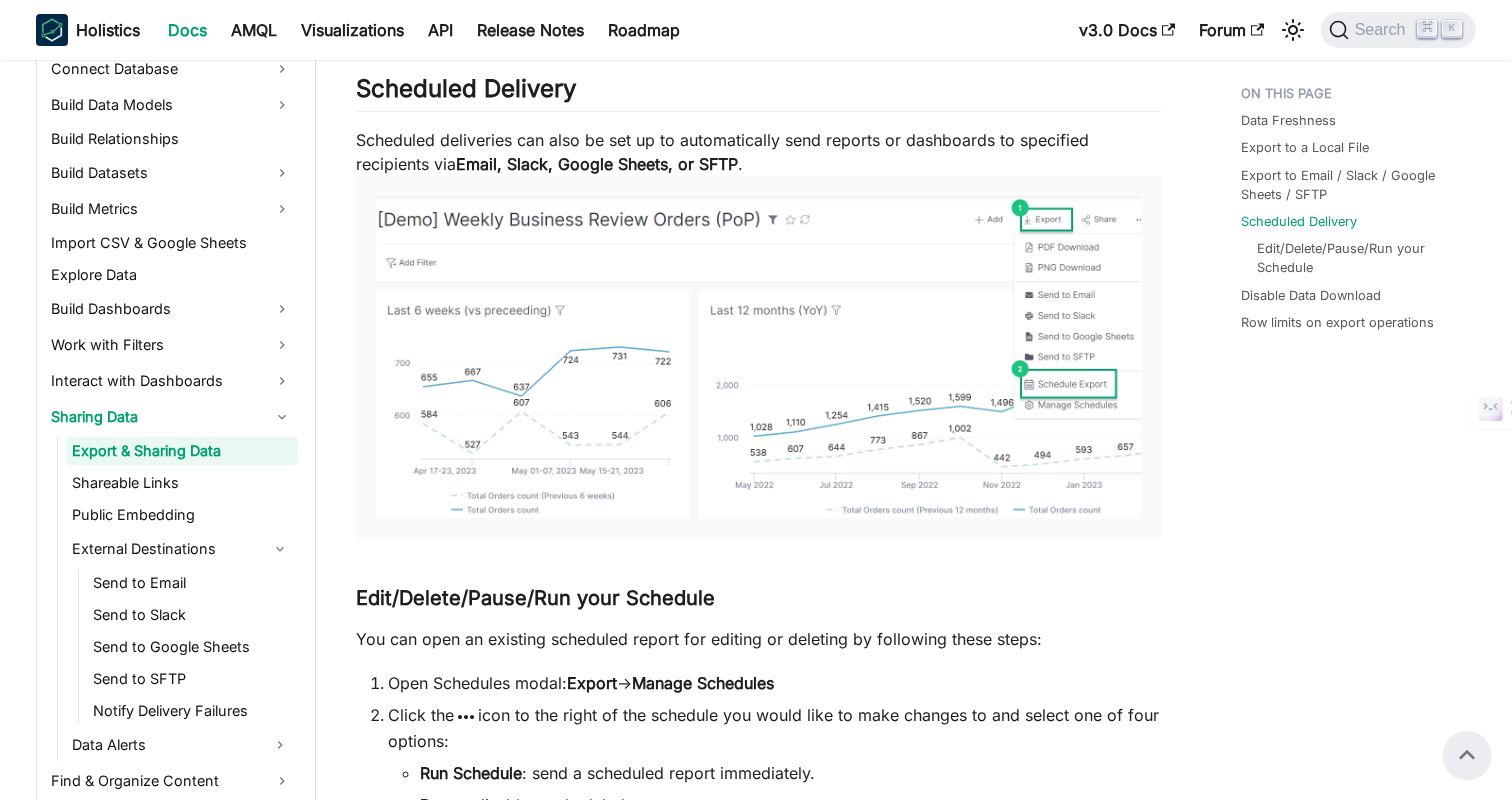 scroll, scrollTop: 2327, scrollLeft: 0, axis: vertical 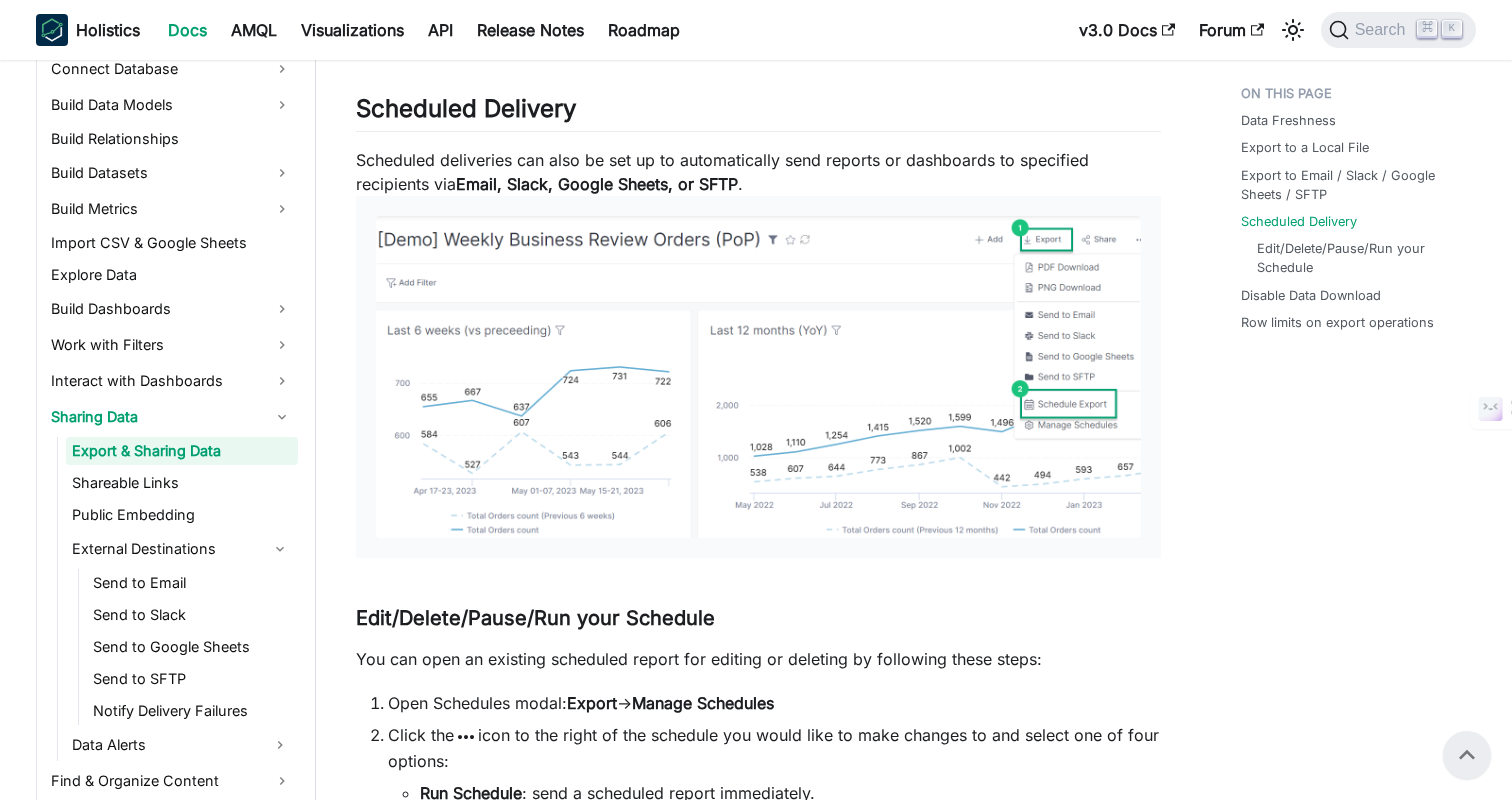click on "Scheduled deliveries can also be set up to automatically send reports or dashboards to specified recipients via  Email, Slack, Google Sheets, or SFTP ." at bounding box center [758, 353] 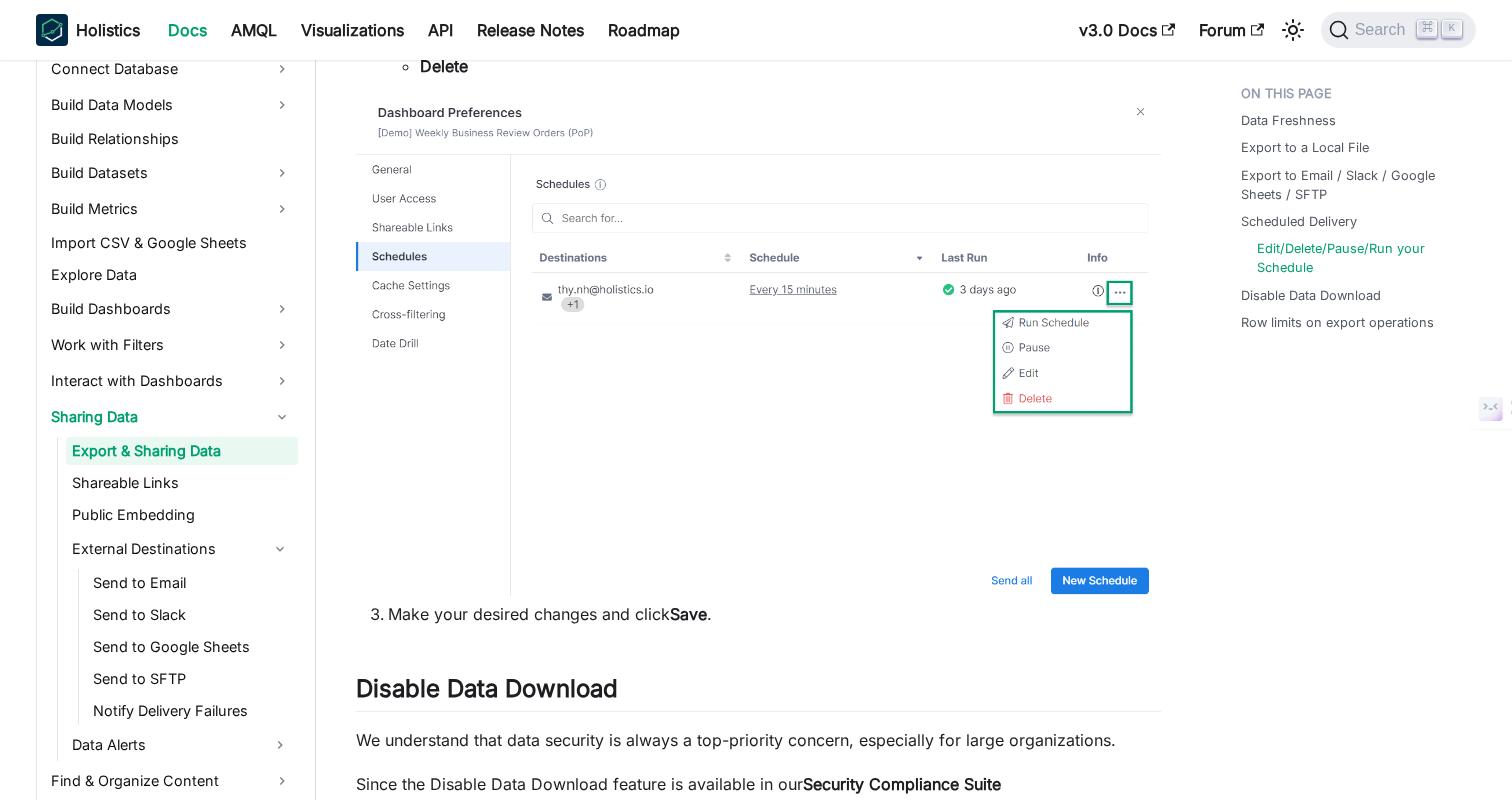 scroll, scrollTop: 3573, scrollLeft: 0, axis: vertical 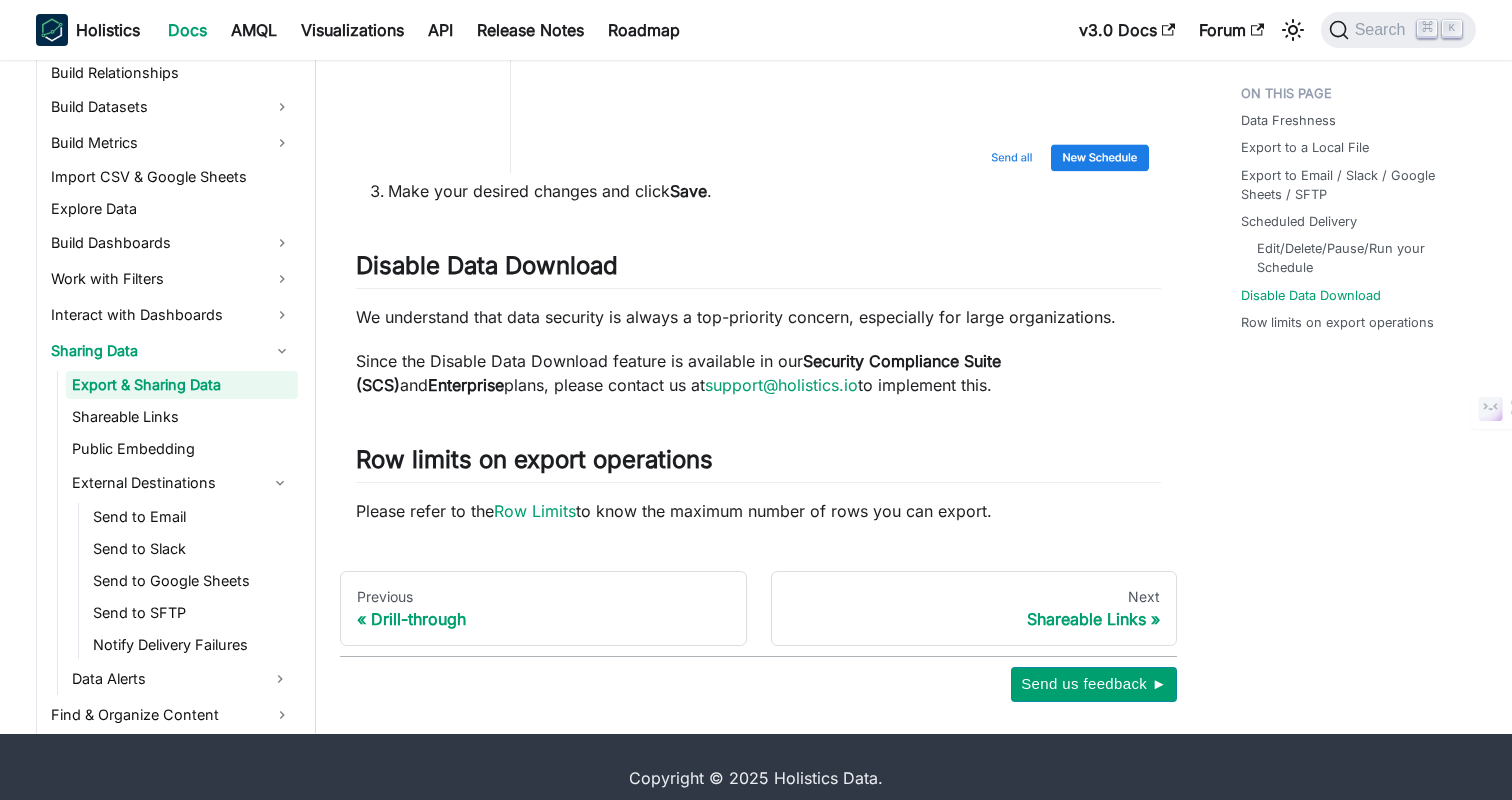 click on "We understand that data security is always a top-priority concern, especially for large organizations." at bounding box center [758, 317] 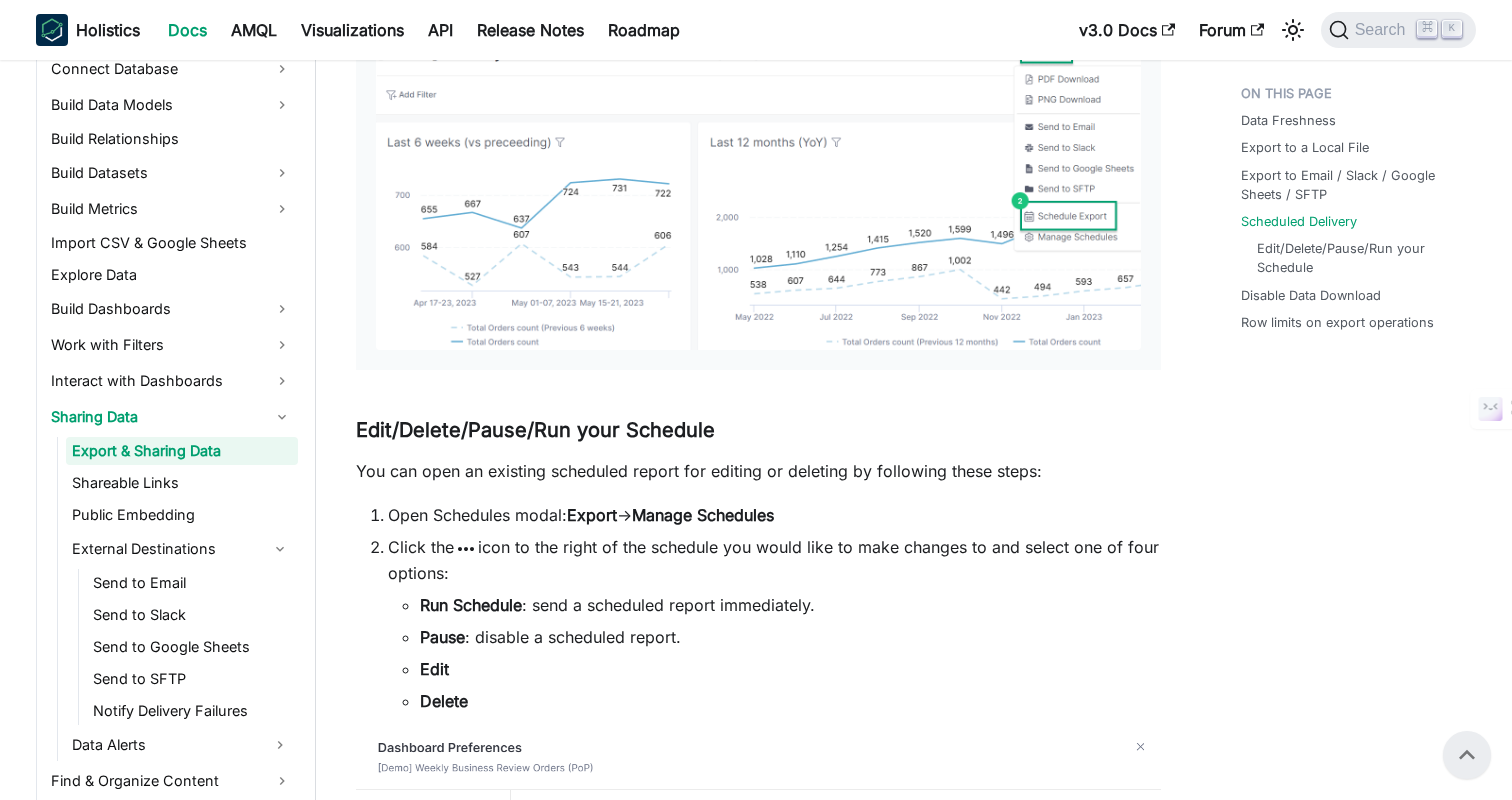 scroll, scrollTop: 2493, scrollLeft: 0, axis: vertical 